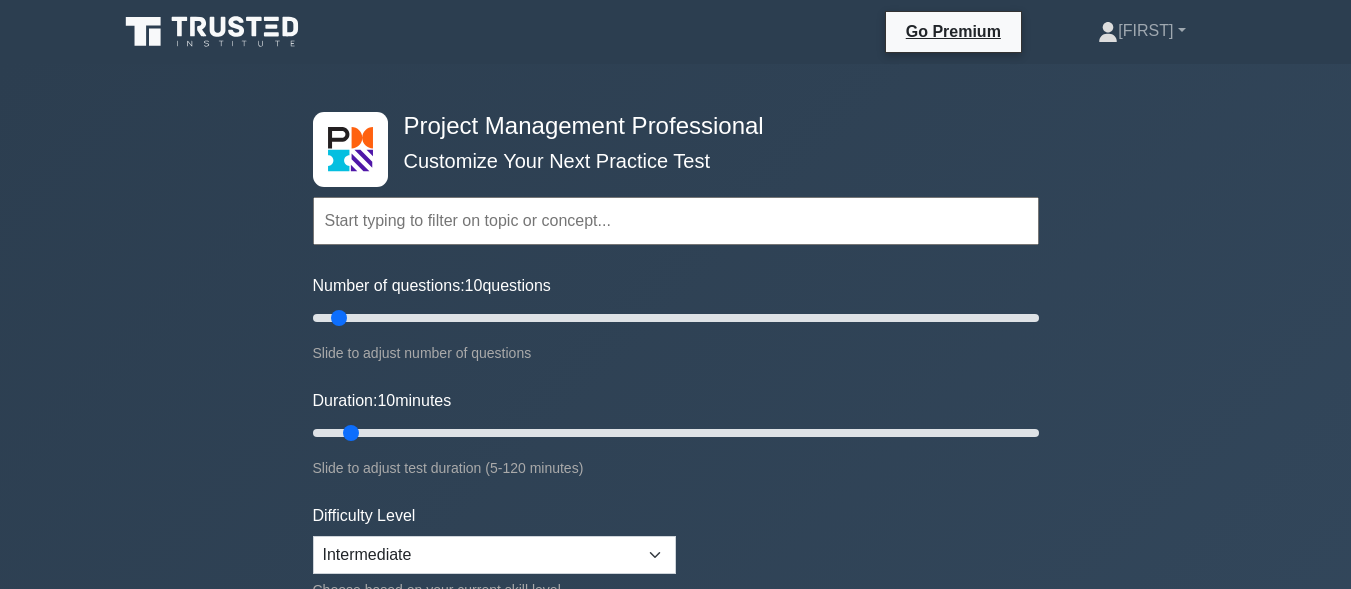 scroll, scrollTop: 0, scrollLeft: 0, axis: both 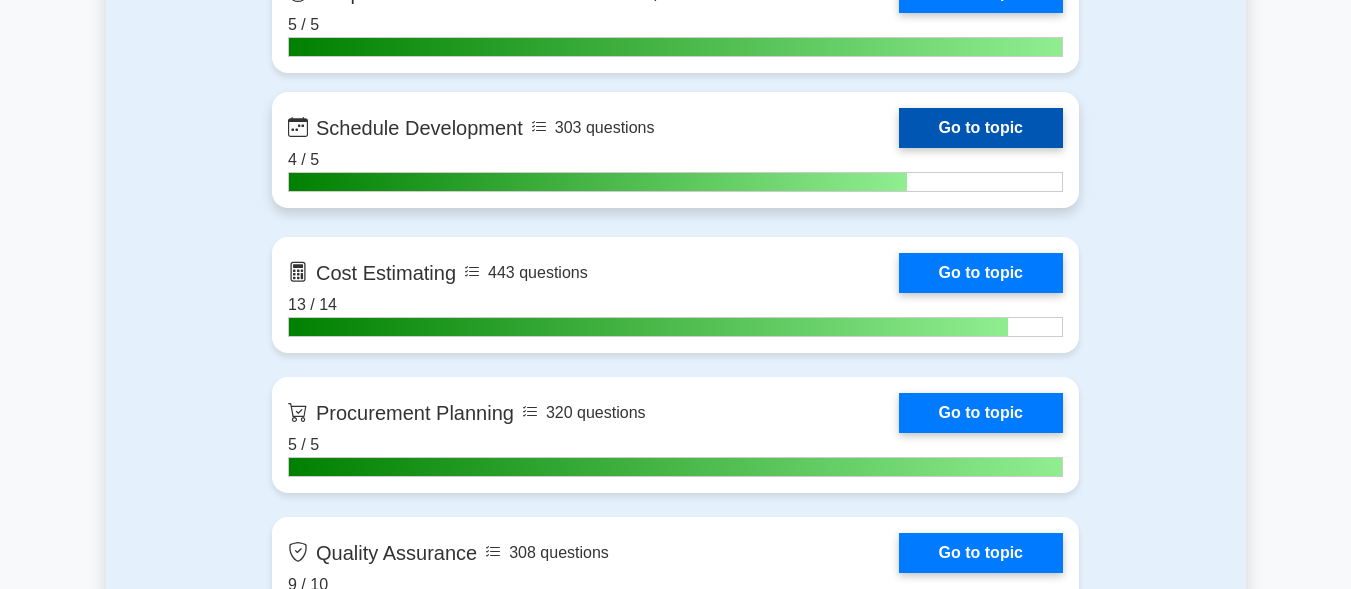 click on "Go to topic" at bounding box center (981, 128) 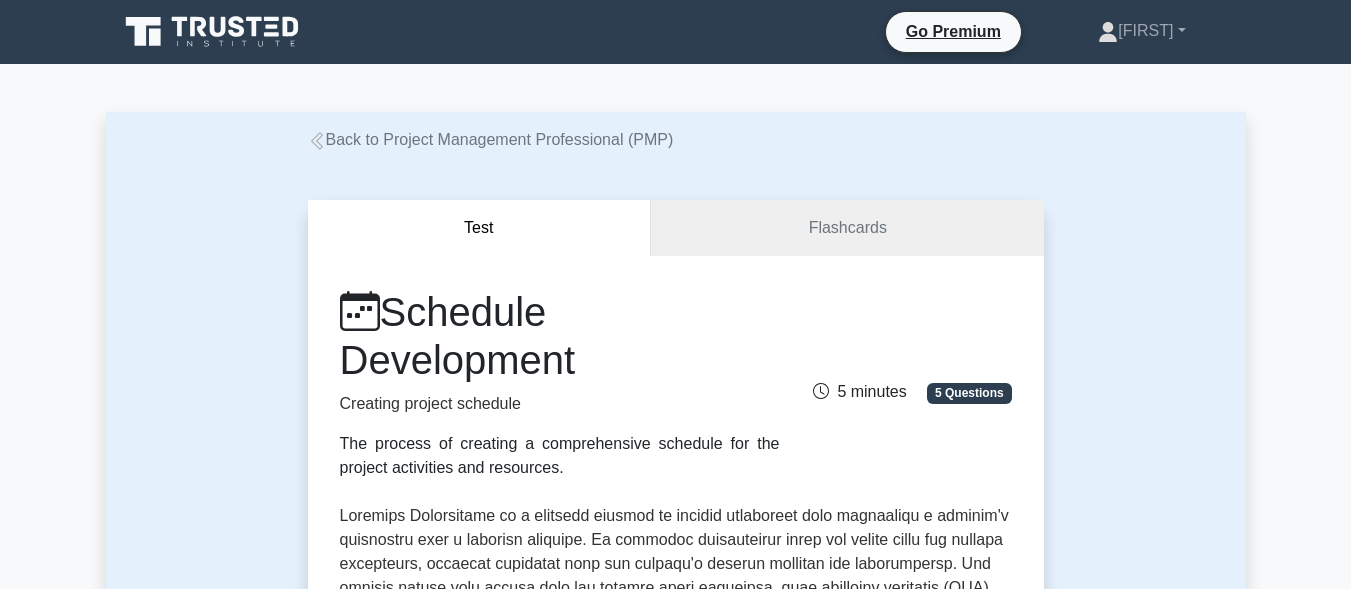 scroll, scrollTop: 0, scrollLeft: 0, axis: both 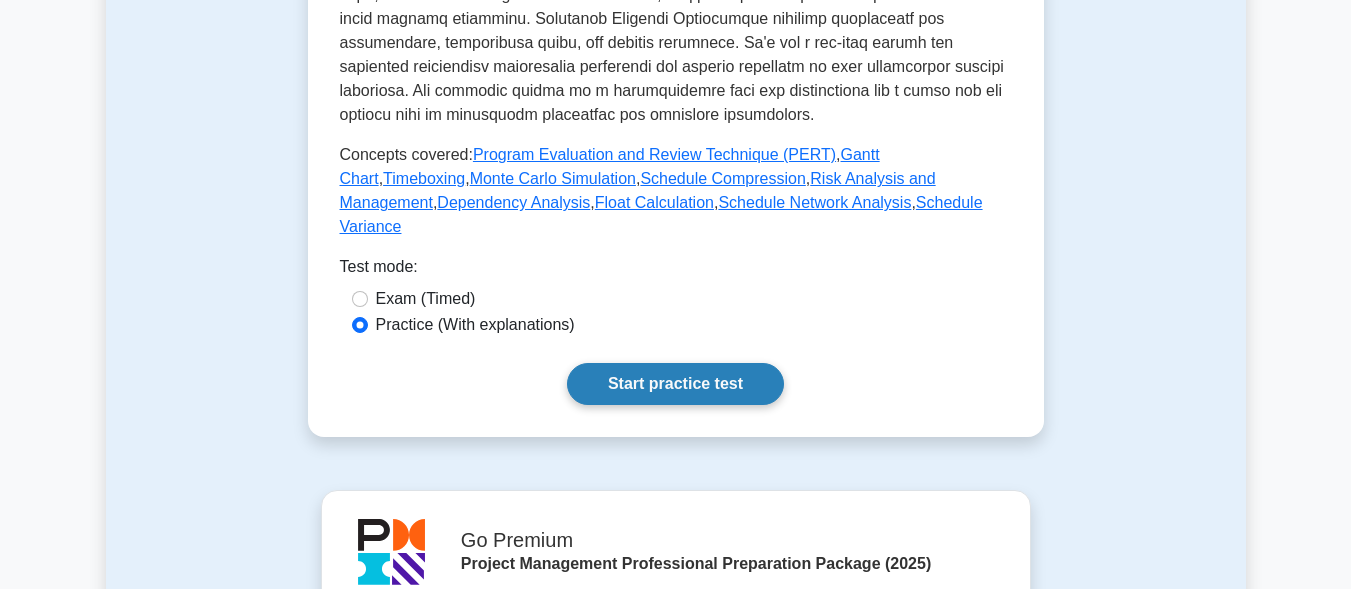 click on "Start practice test" at bounding box center (675, 384) 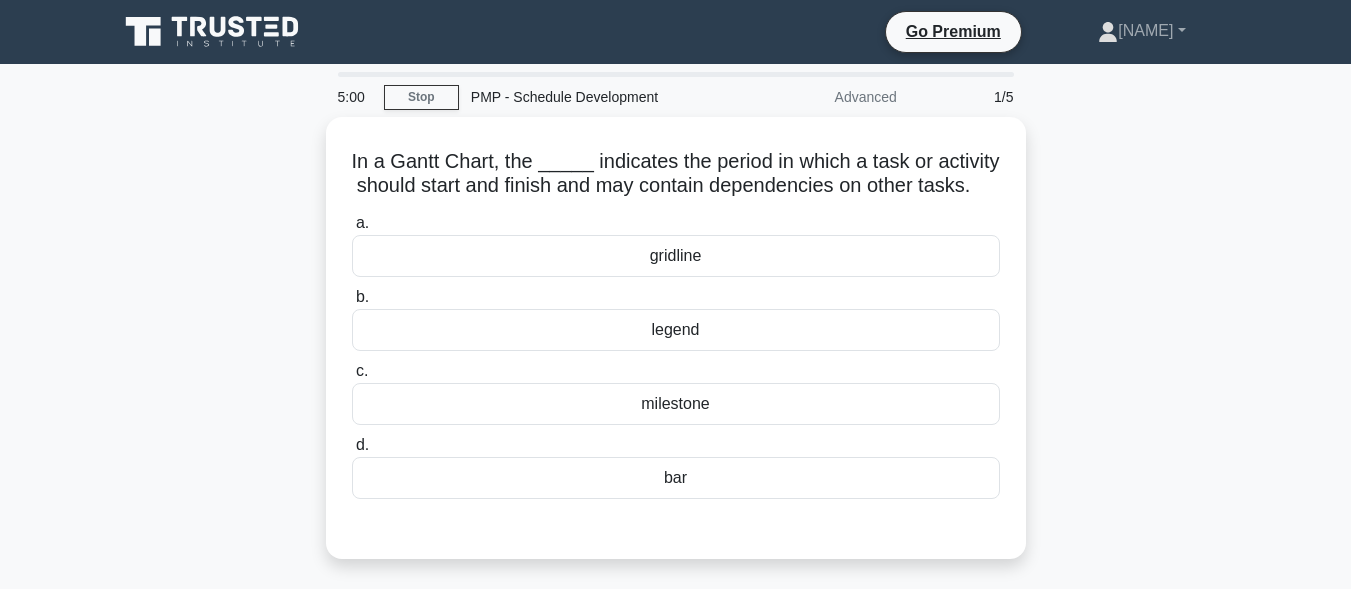 scroll, scrollTop: 0, scrollLeft: 0, axis: both 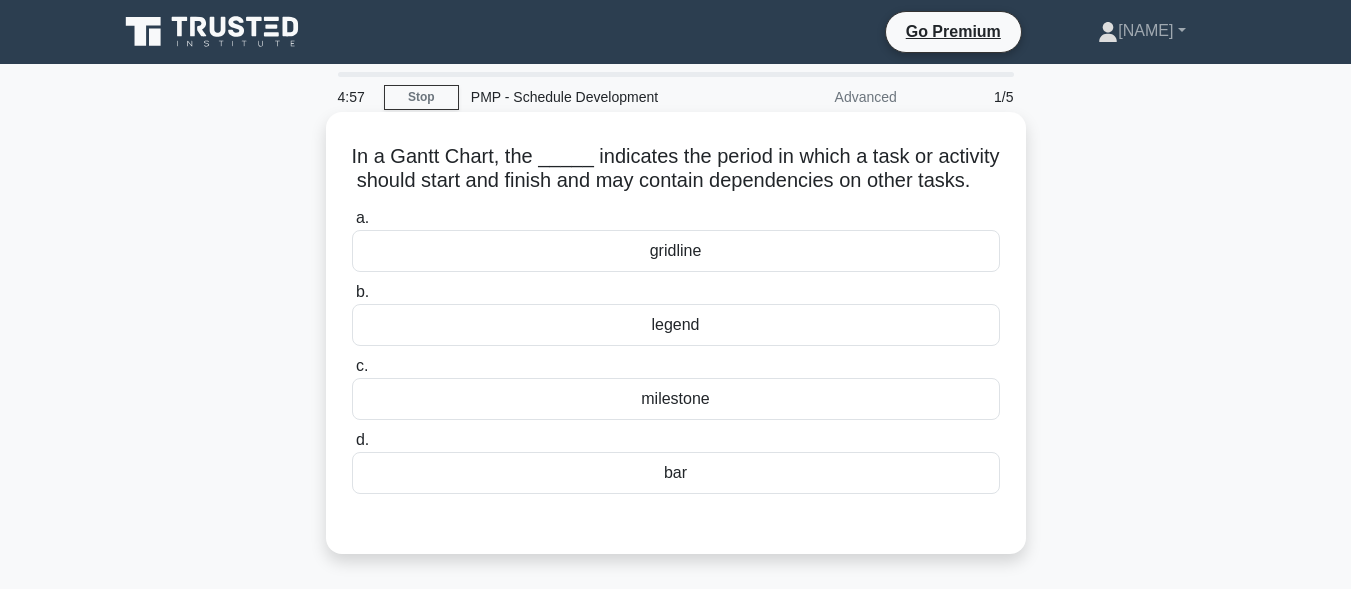 click on "milestone" at bounding box center (676, 399) 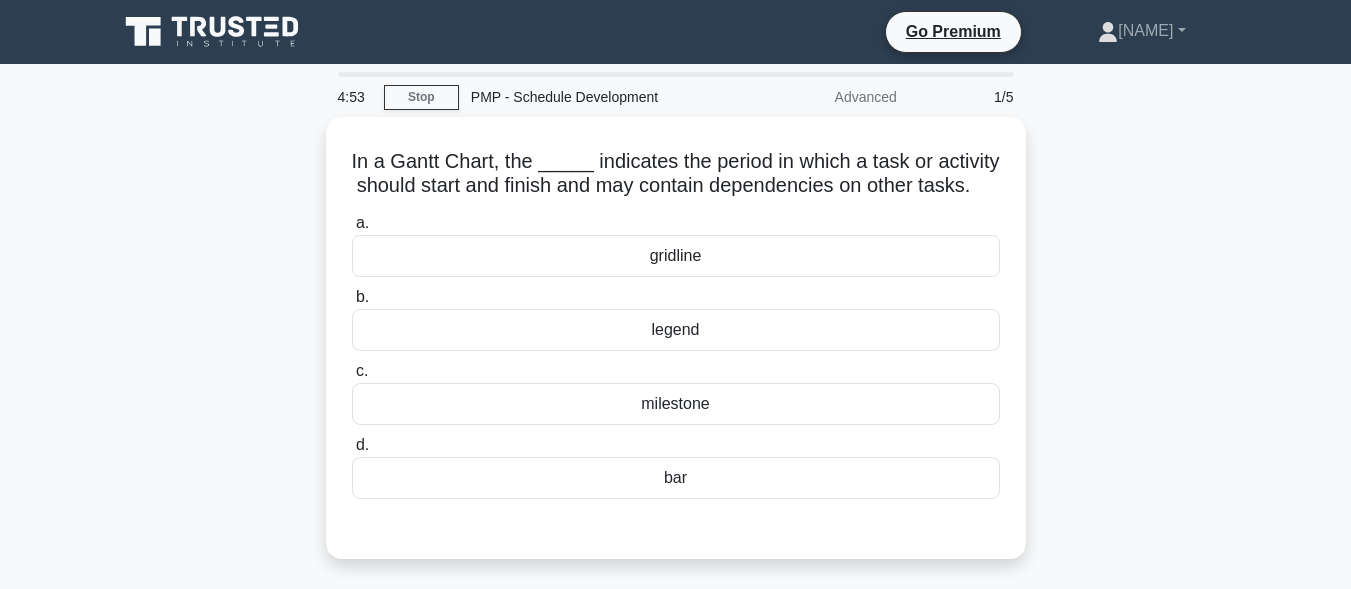 scroll, scrollTop: 0, scrollLeft: 0, axis: both 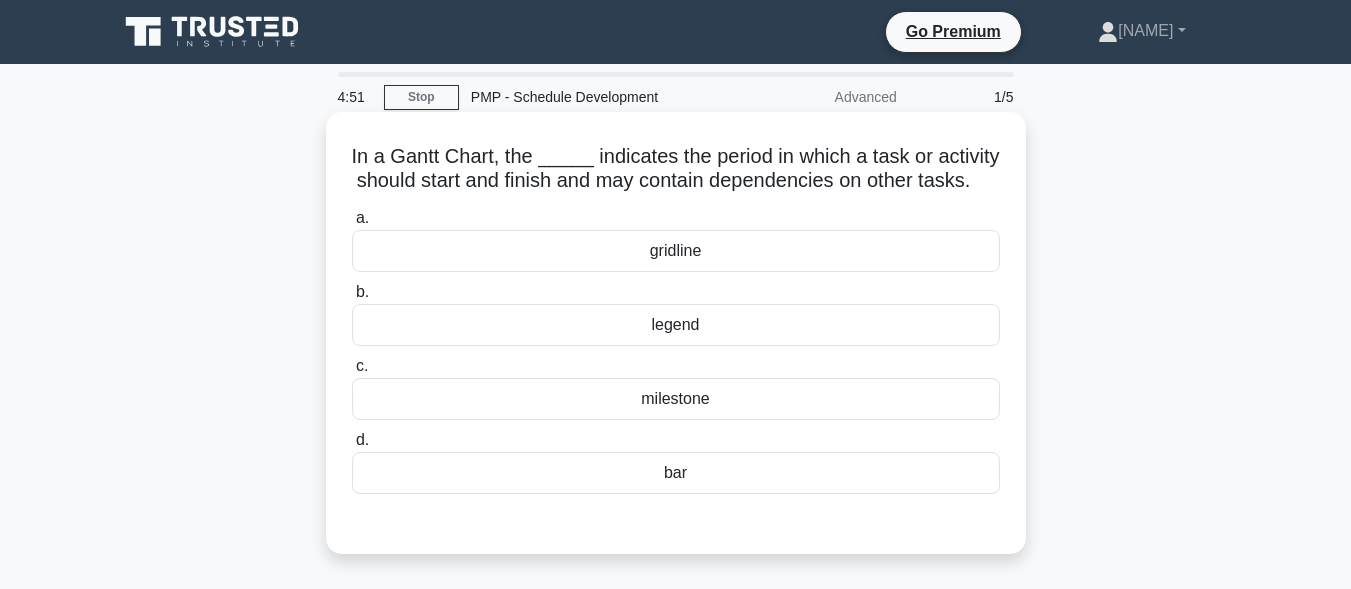 click on "bar" at bounding box center (676, 473) 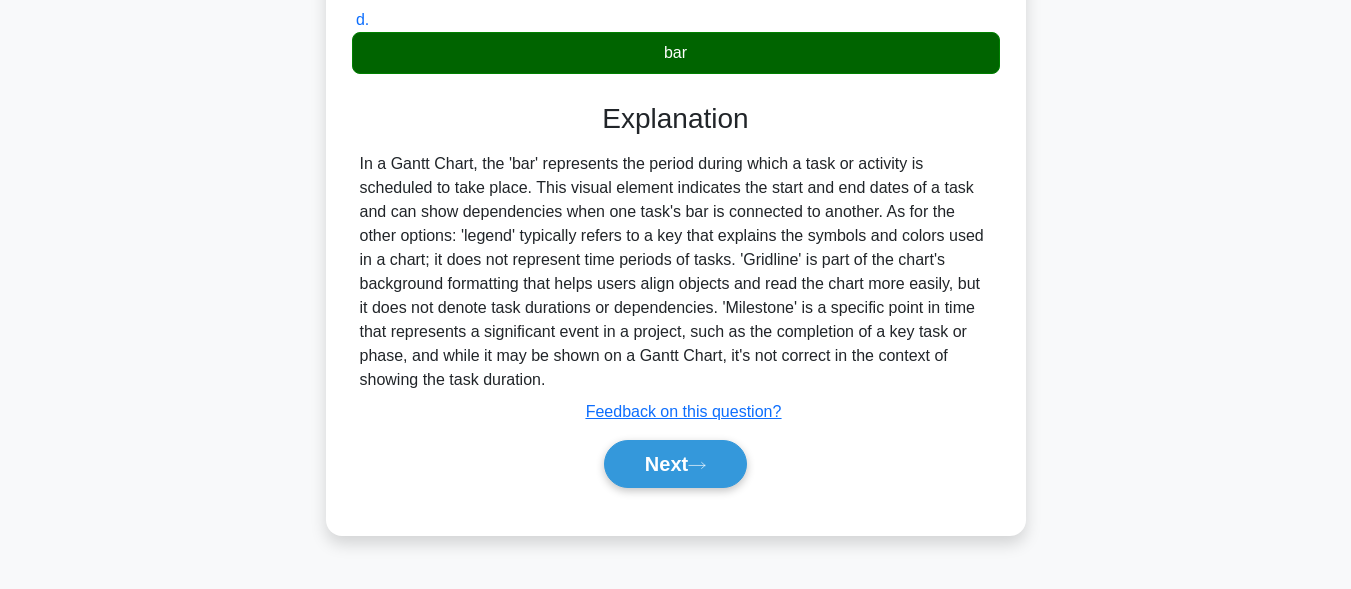 scroll, scrollTop: 491, scrollLeft: 0, axis: vertical 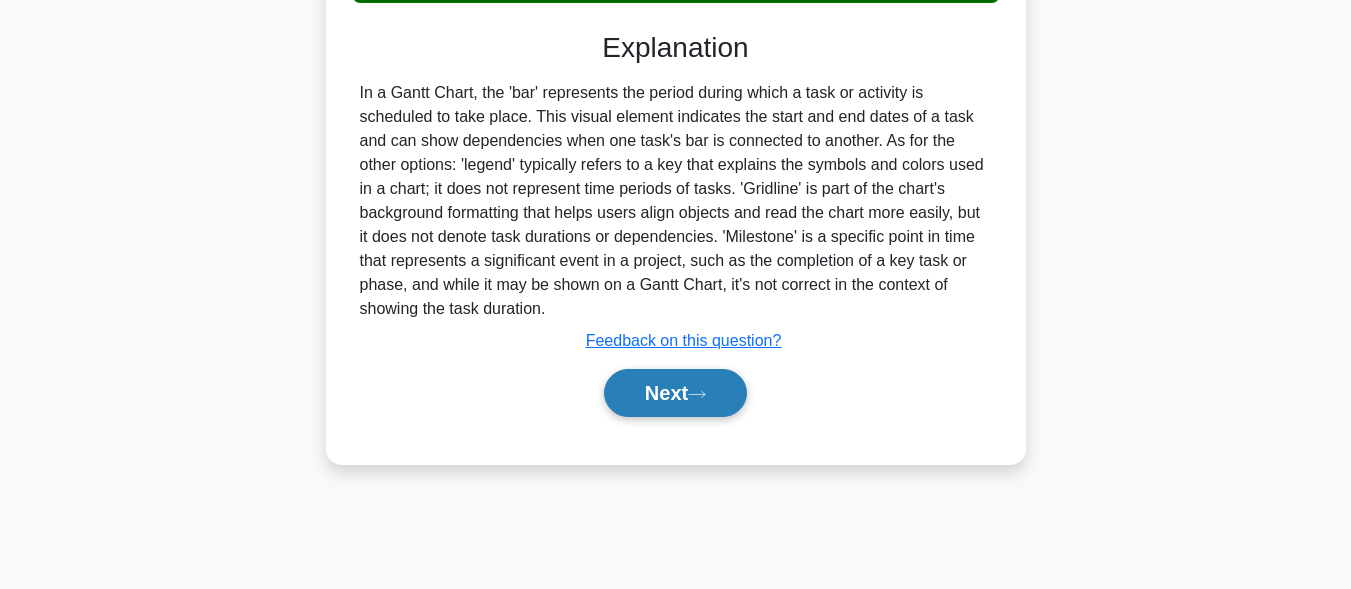 click on "Next" at bounding box center (675, 393) 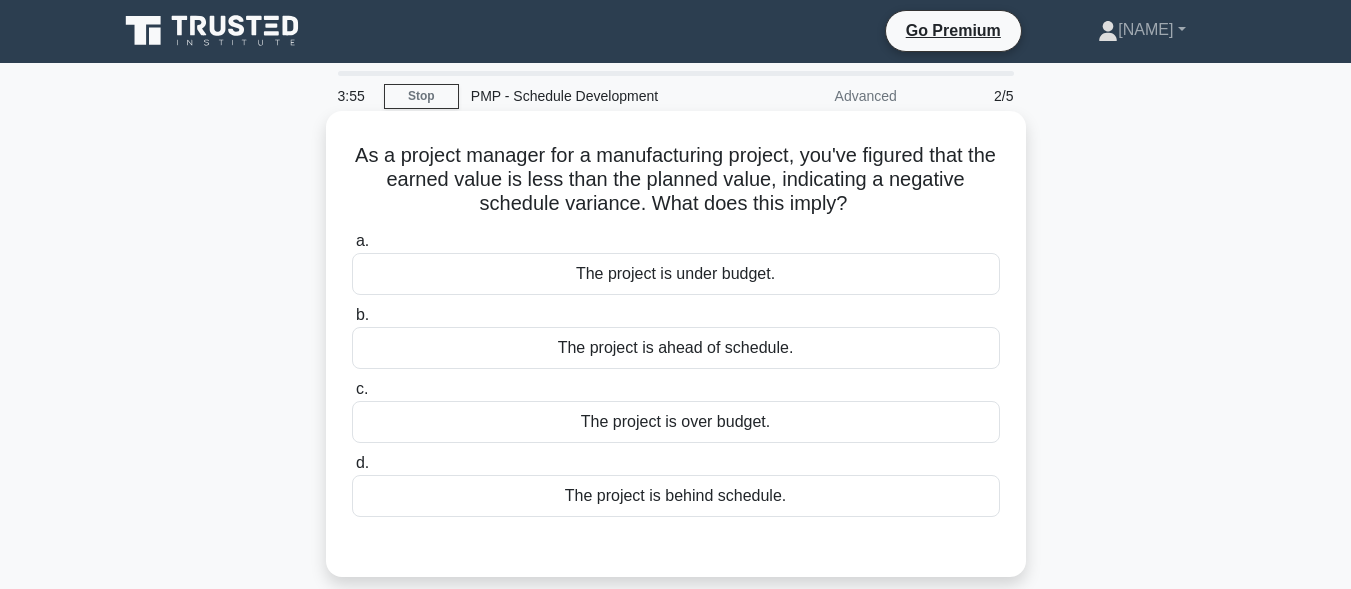 scroll, scrollTop: 0, scrollLeft: 0, axis: both 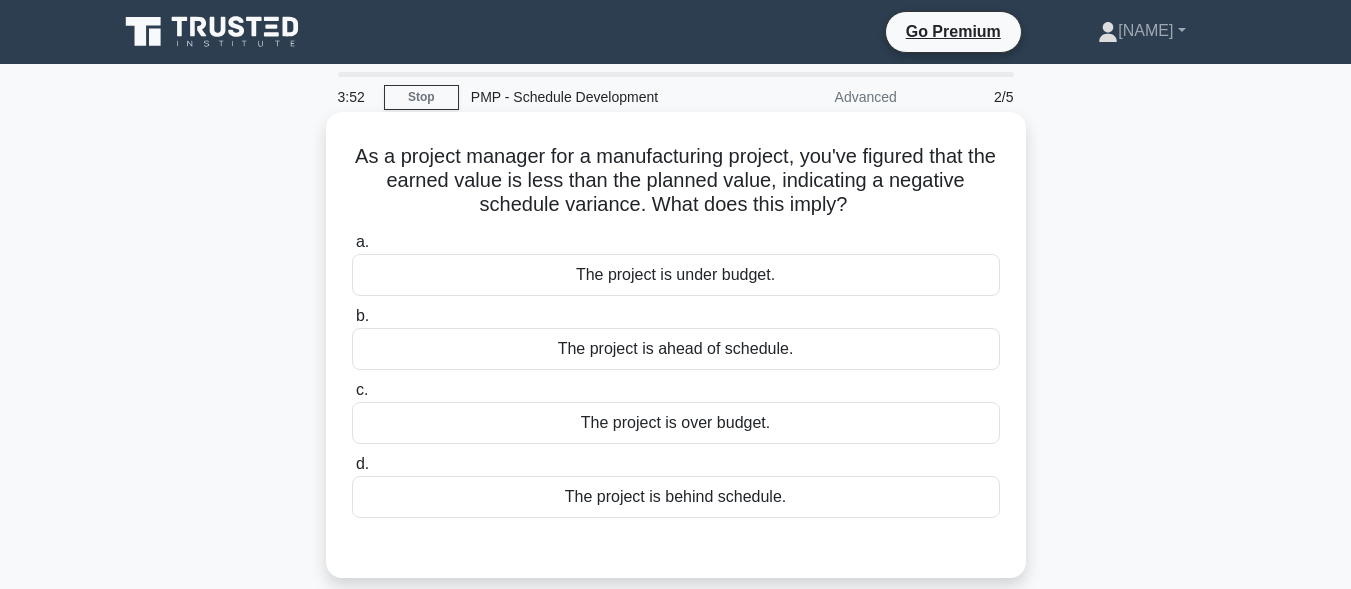 click on "The project is ahead of schedule." at bounding box center (676, 349) 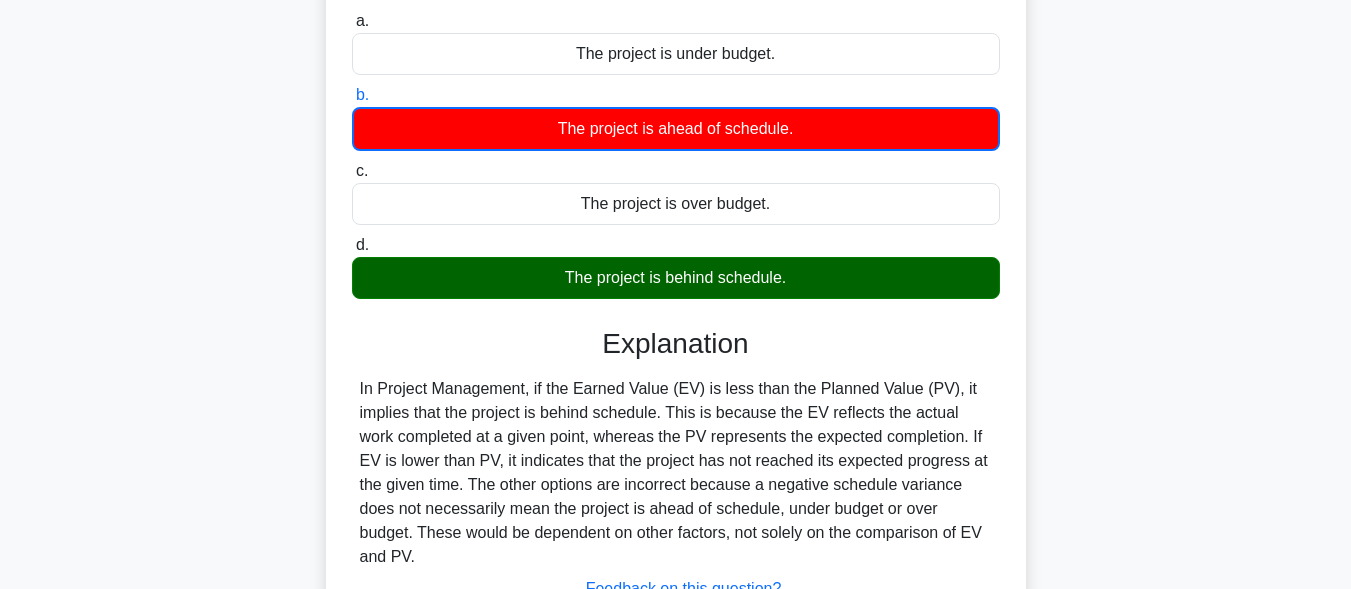 scroll, scrollTop: 491, scrollLeft: 0, axis: vertical 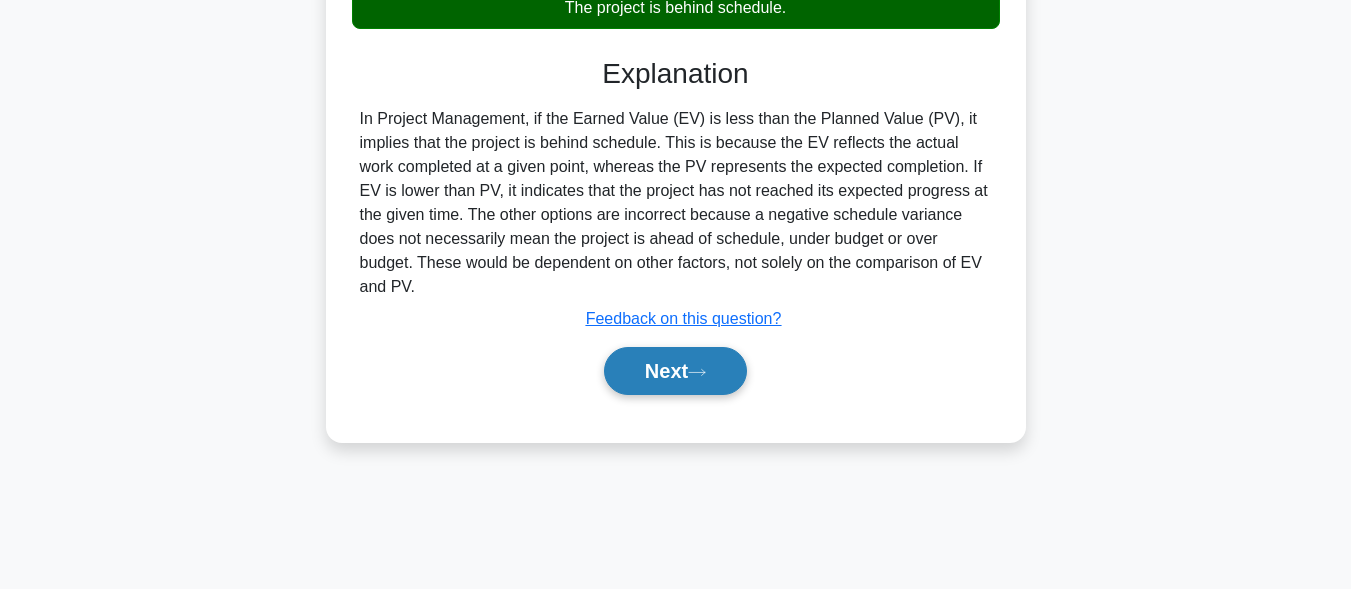click on "Next" at bounding box center [675, 371] 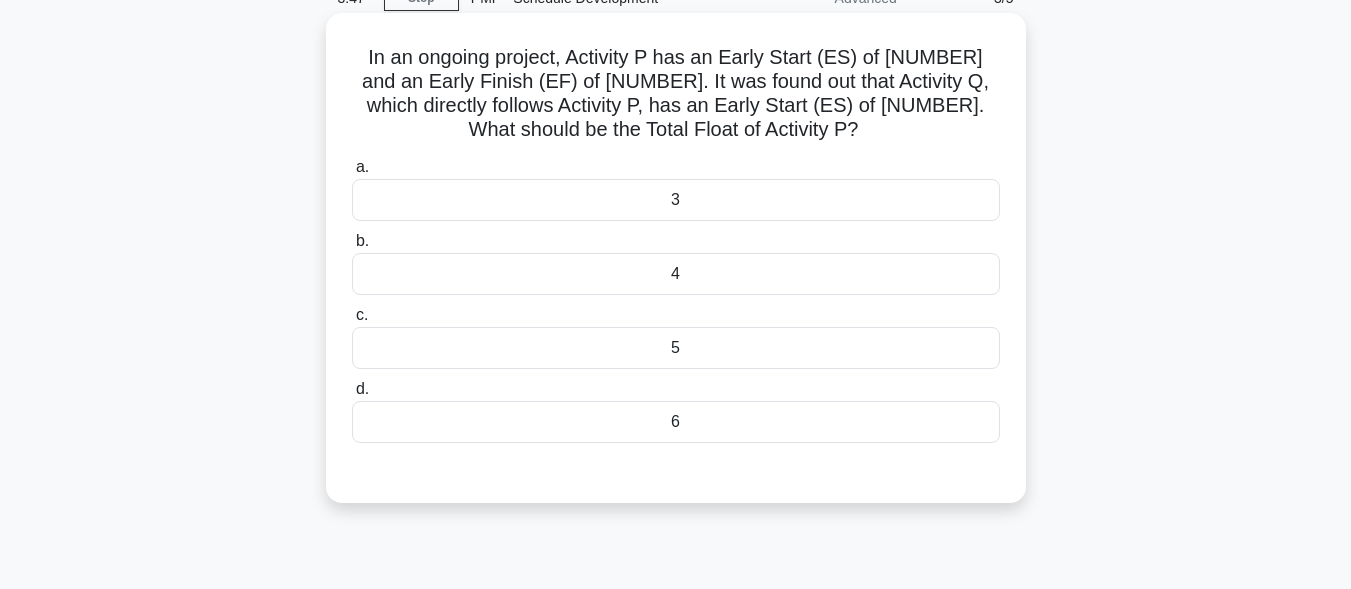 scroll, scrollTop: 91, scrollLeft: 0, axis: vertical 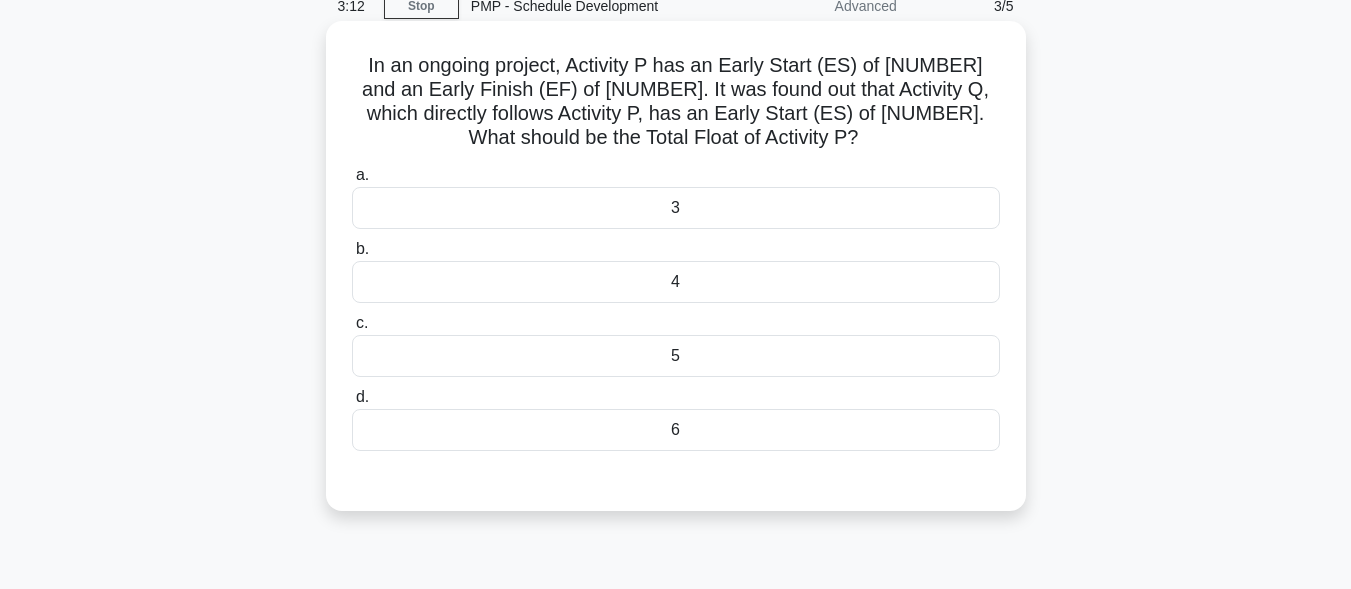 drag, startPoint x: 637, startPoint y: 324, endPoint x: 621, endPoint y: 373, distance: 51.546097 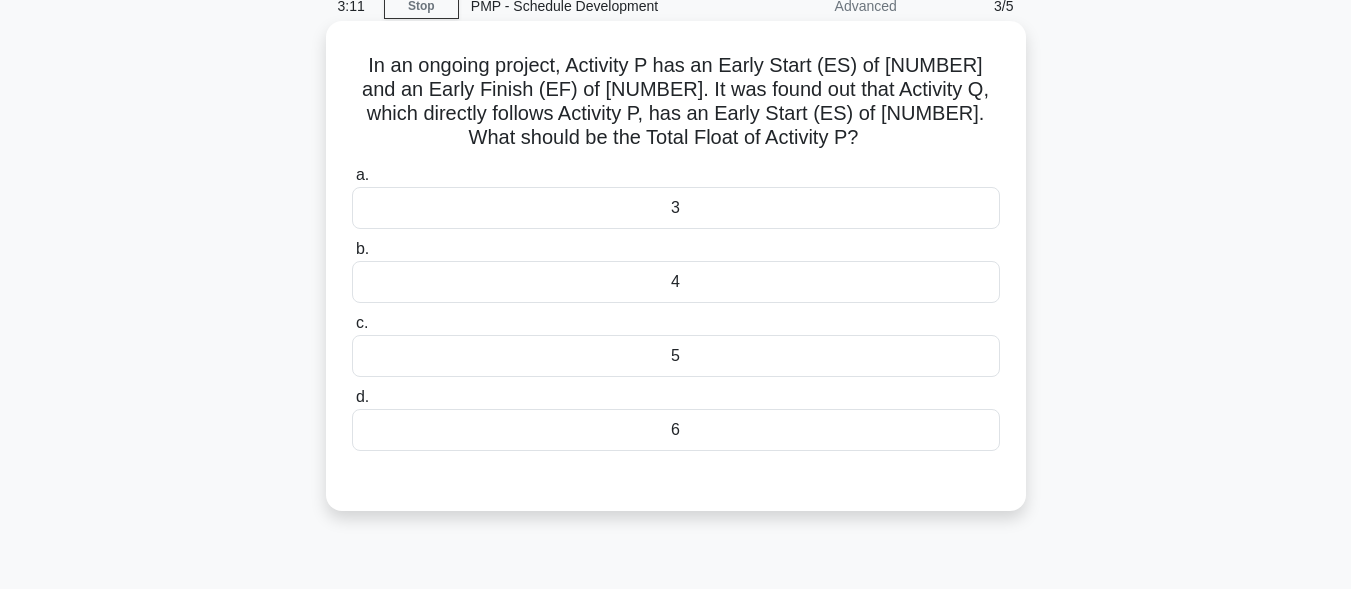 click on "6" at bounding box center (676, 430) 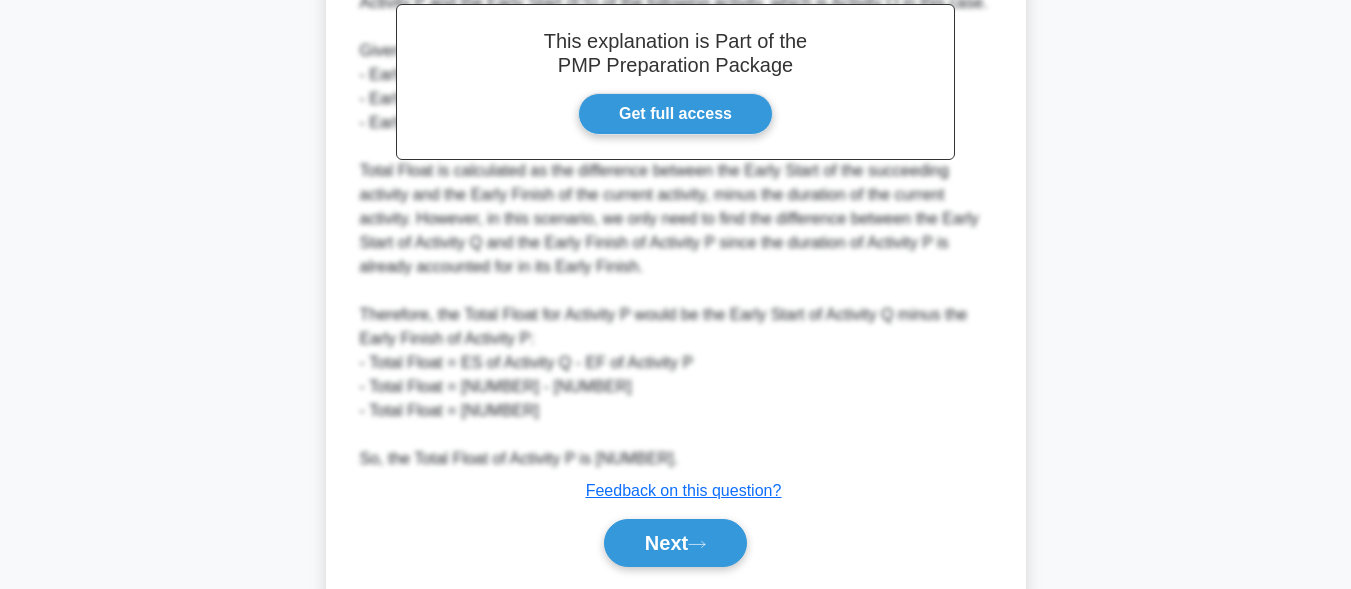 scroll, scrollTop: 717, scrollLeft: 0, axis: vertical 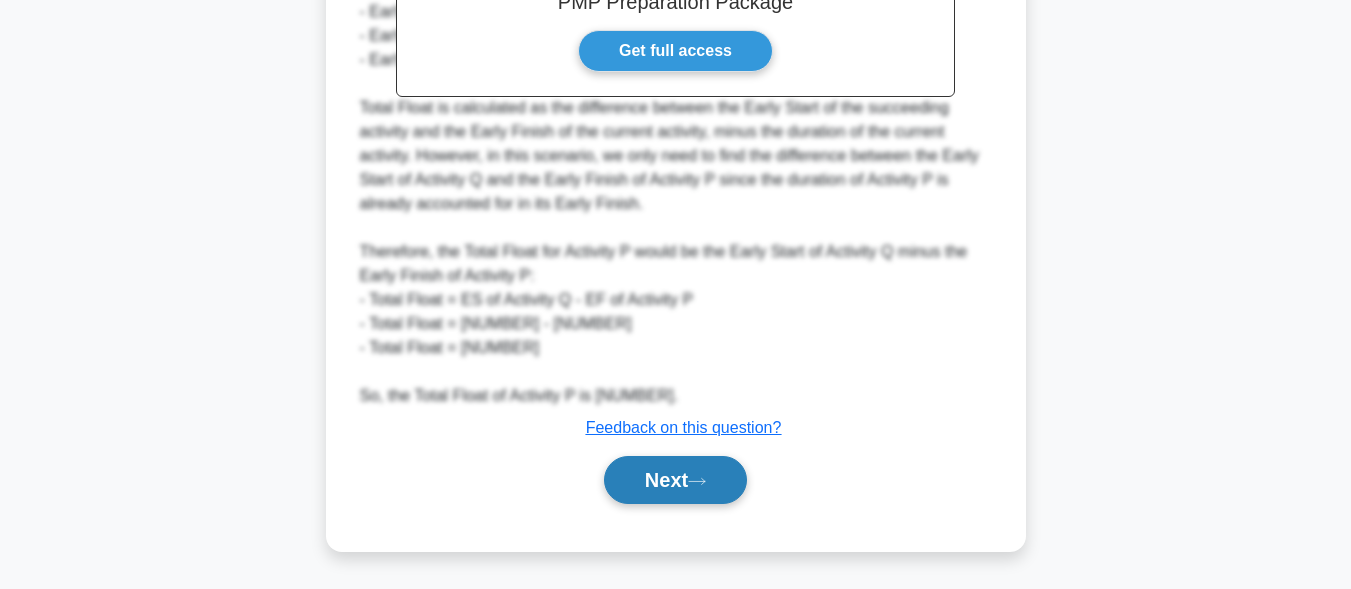 click on "Next" at bounding box center [675, 480] 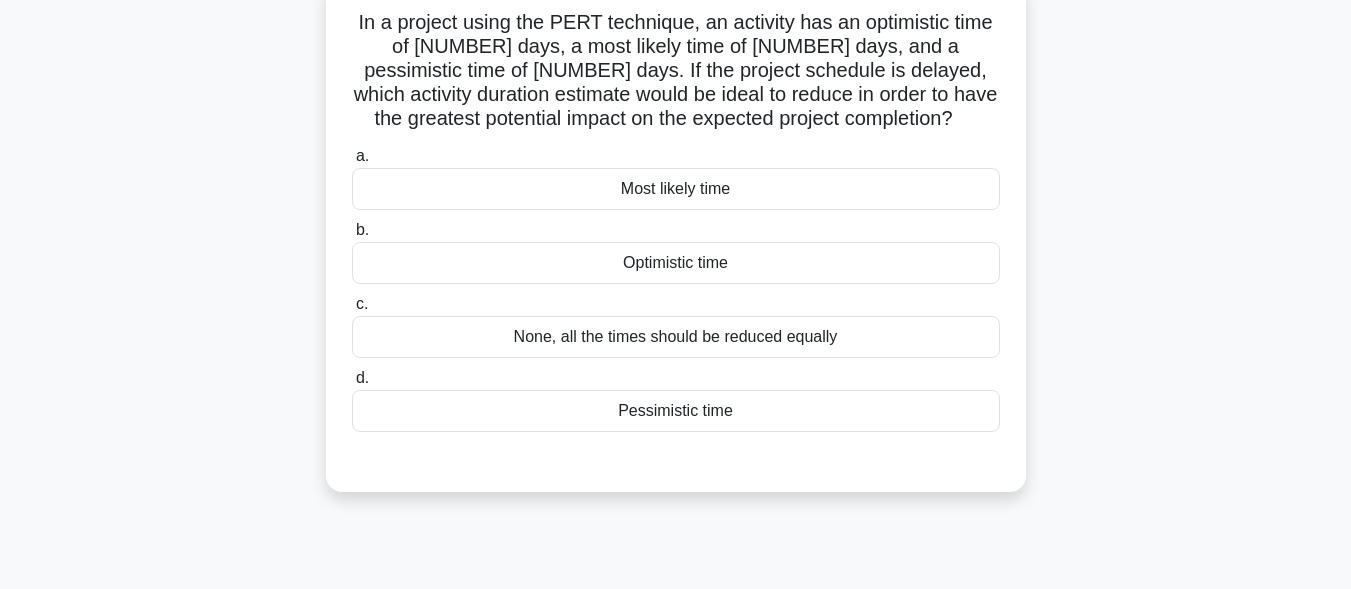 scroll, scrollTop: 0, scrollLeft: 0, axis: both 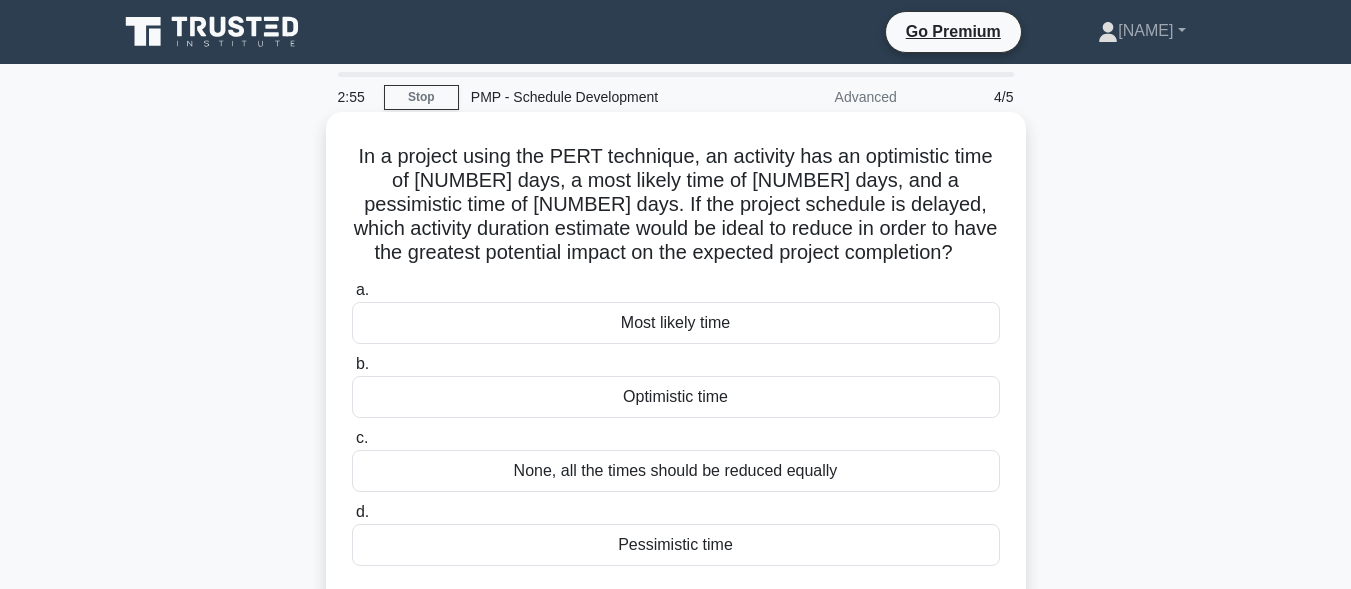 click on "Optimistic time" at bounding box center [676, 397] 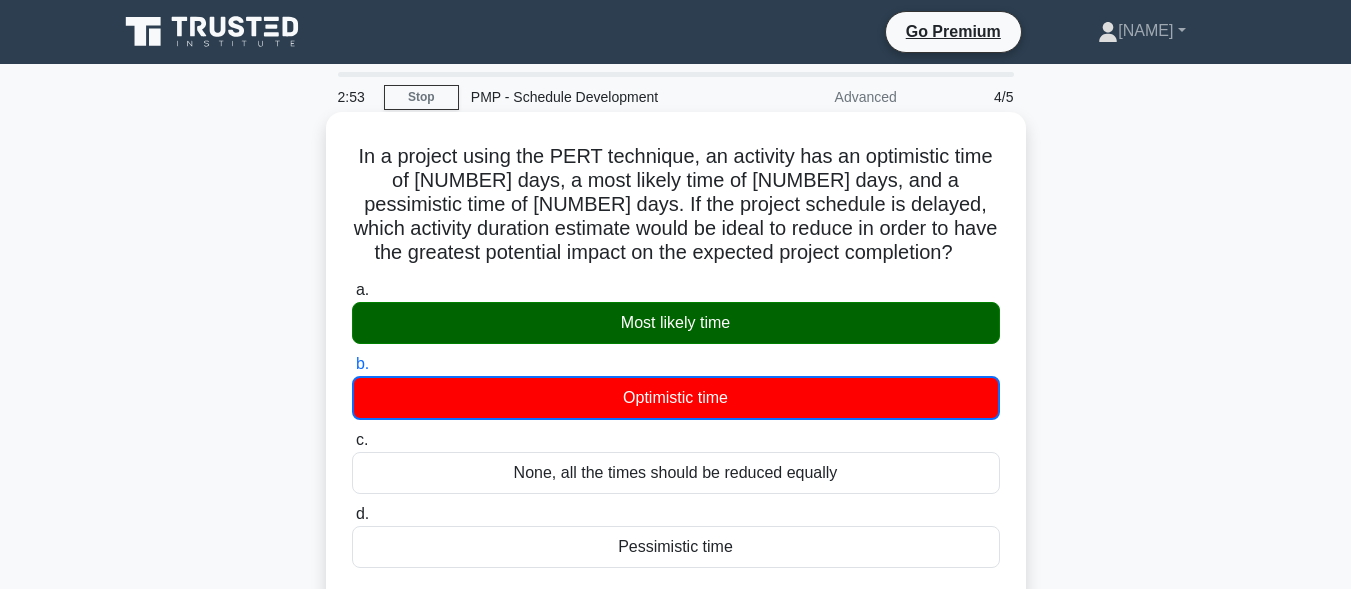 scroll, scrollTop: 491, scrollLeft: 0, axis: vertical 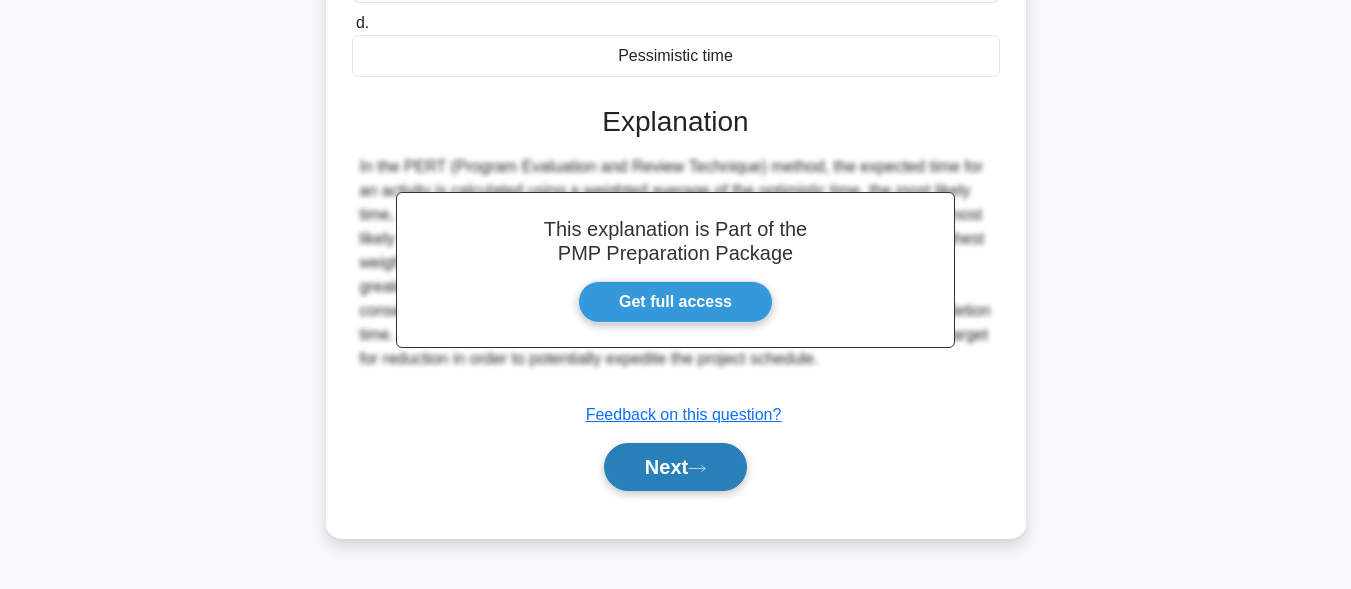 click on "Next" at bounding box center [675, 467] 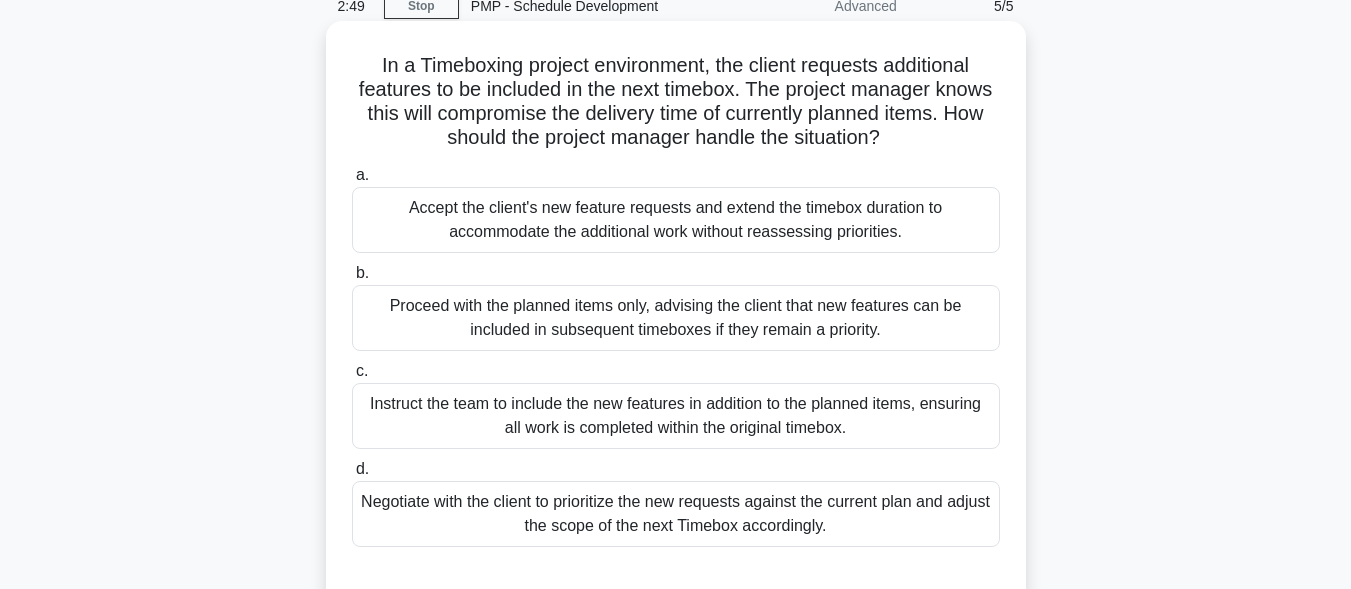 scroll, scrollTop: 0, scrollLeft: 0, axis: both 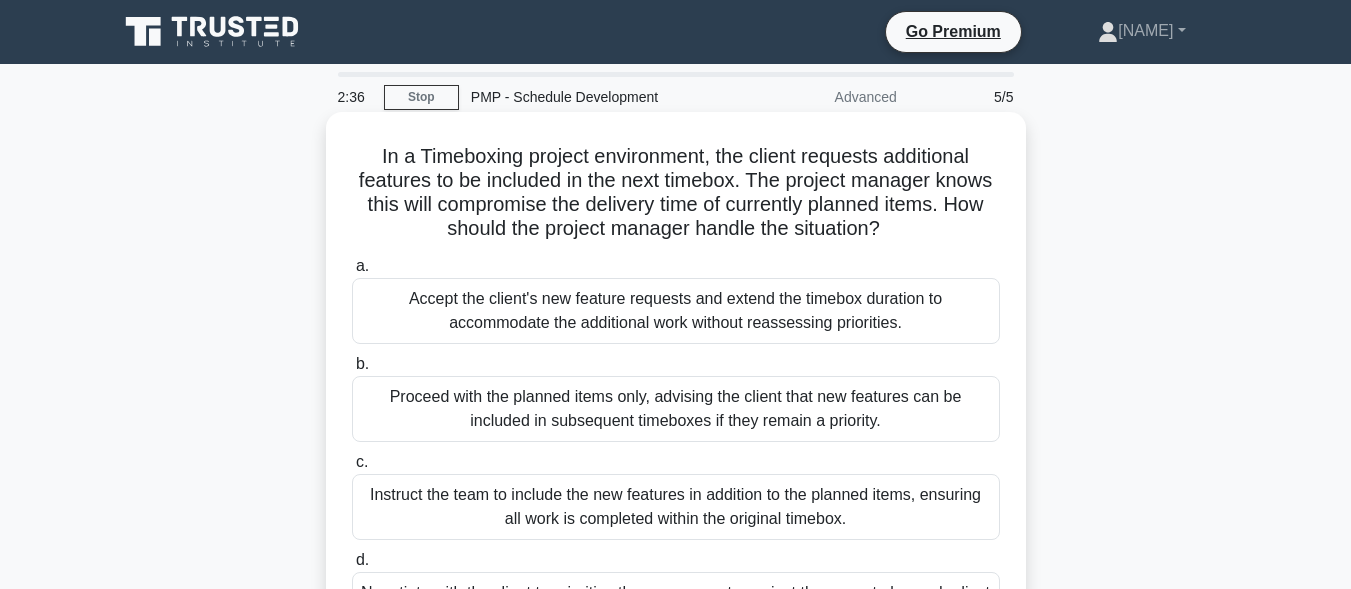 click on "Instruct the team to include the new features in addition to the planned items, ensuring all work is completed within the original timebox." at bounding box center (676, 507) 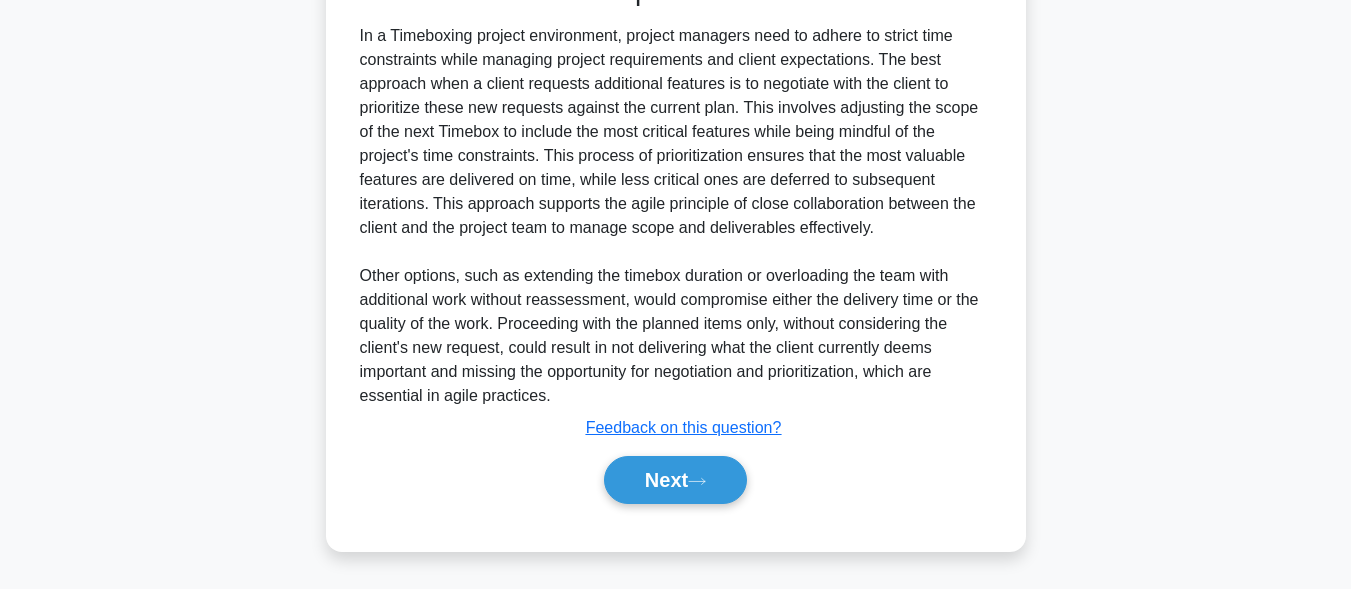 scroll, scrollTop: 595, scrollLeft: 0, axis: vertical 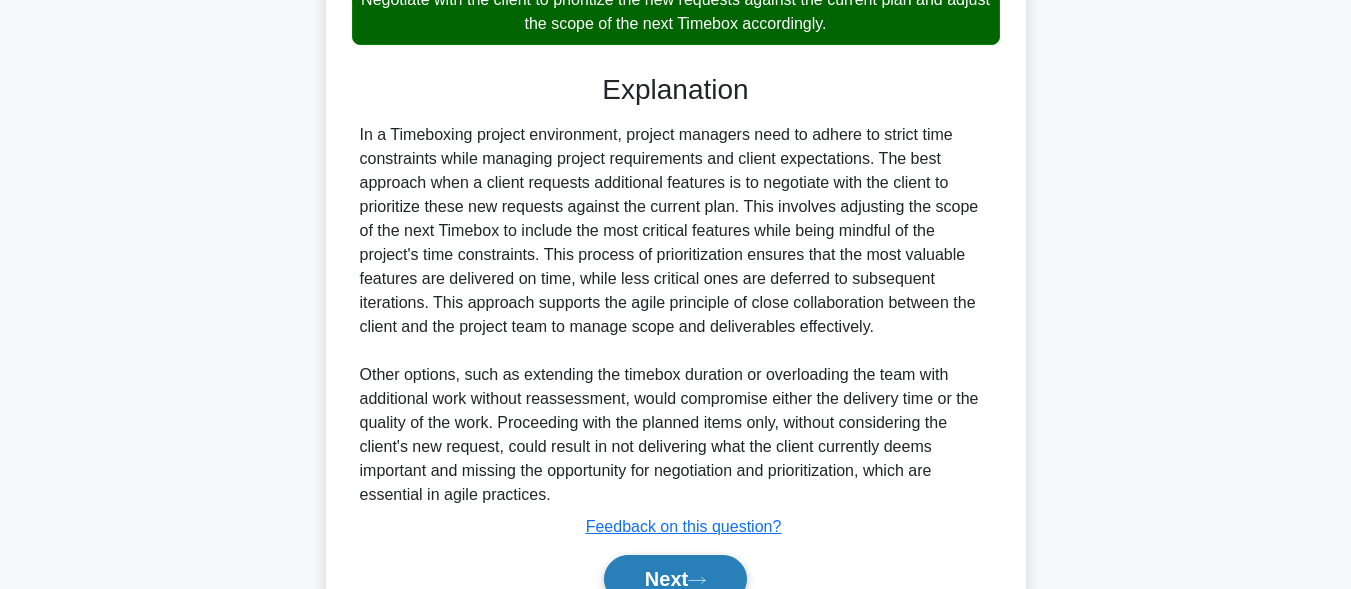 click on "Next" at bounding box center [675, 579] 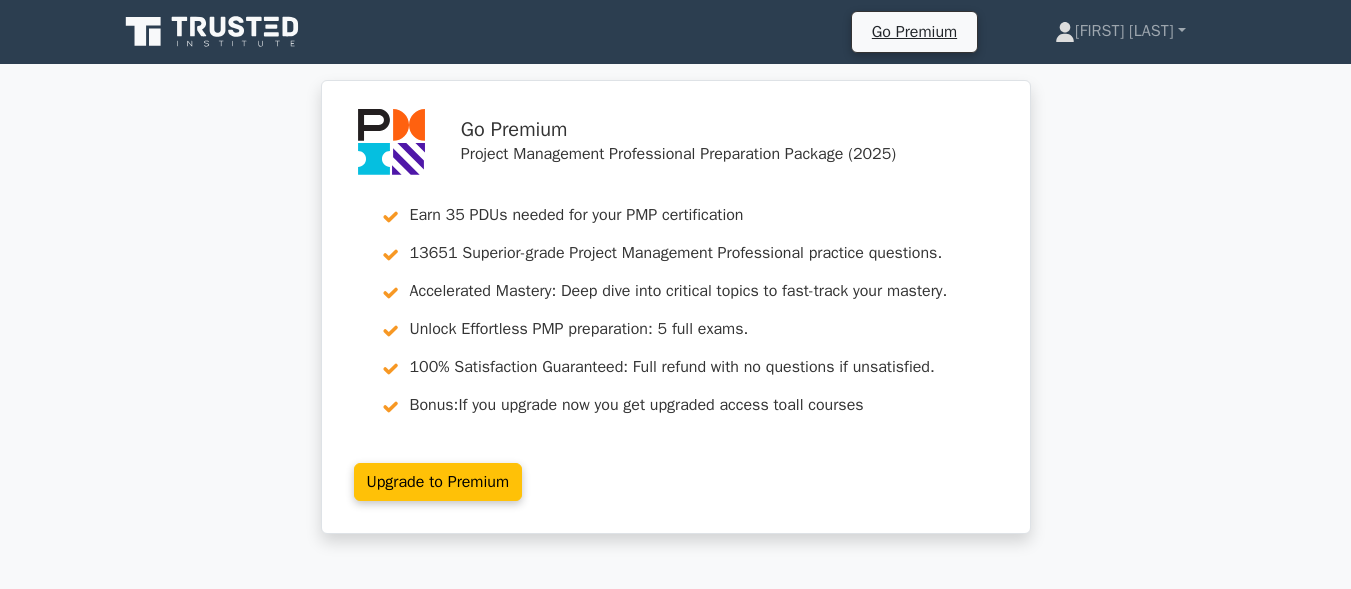 scroll, scrollTop: 0, scrollLeft: 0, axis: both 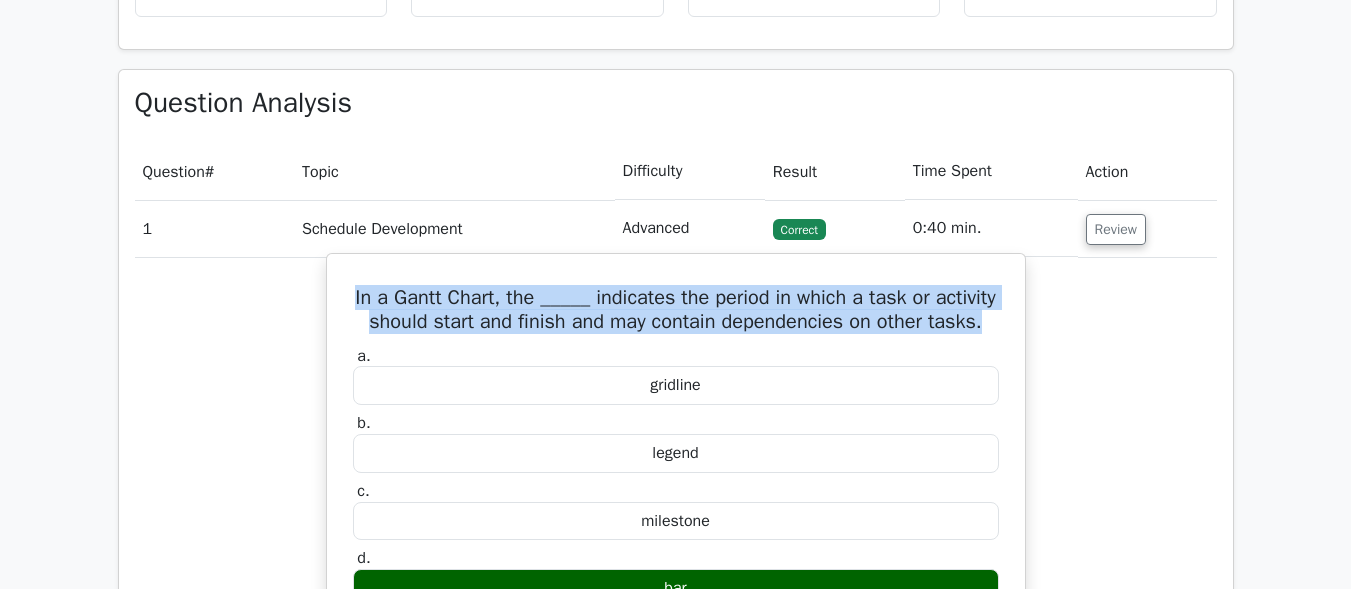 drag, startPoint x: 375, startPoint y: 299, endPoint x: 754, endPoint y: 337, distance: 380.90024 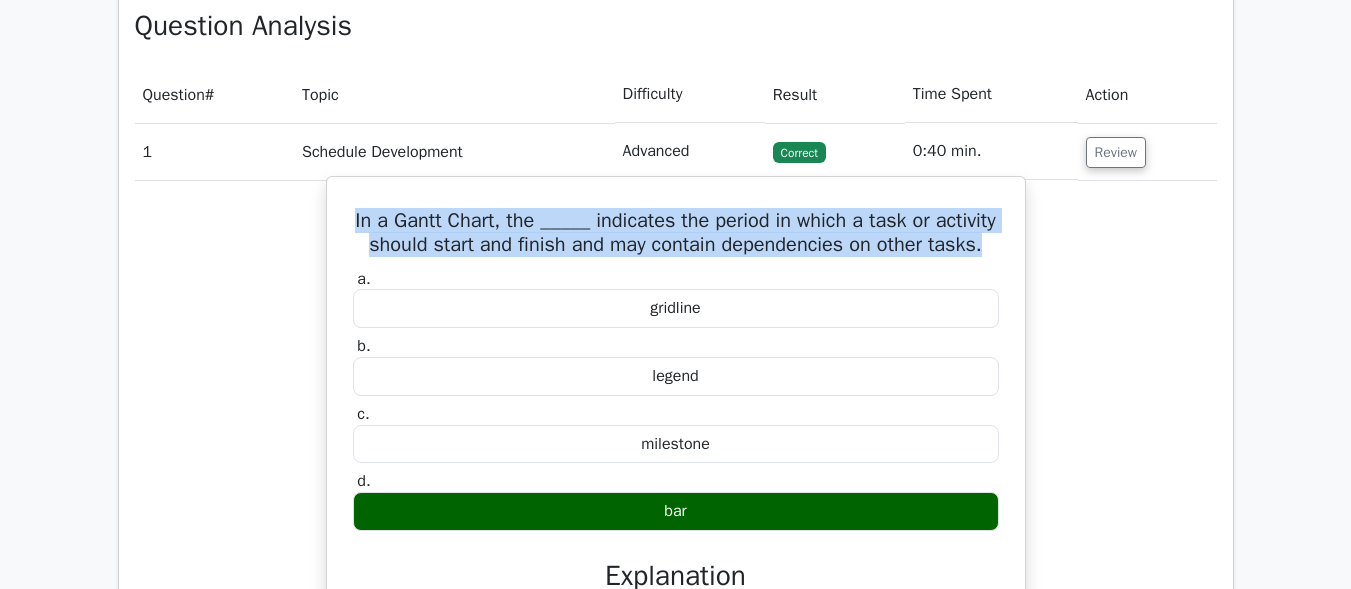 scroll, scrollTop: 1600, scrollLeft: 0, axis: vertical 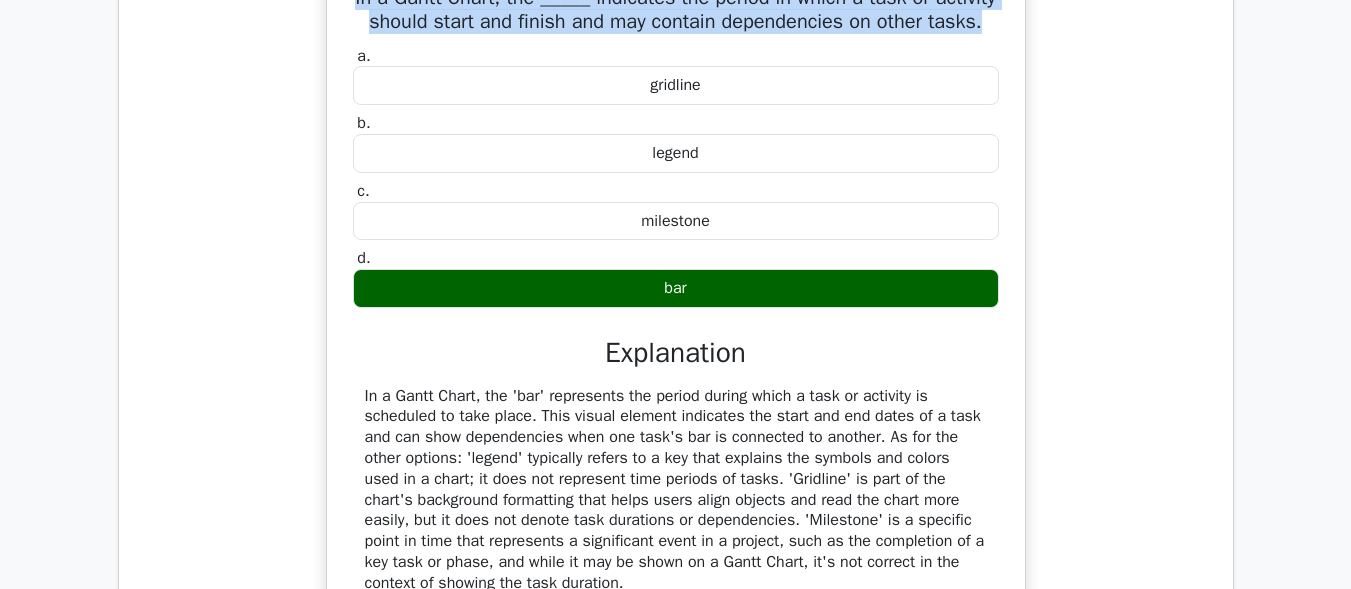 drag, startPoint x: 640, startPoint y: 307, endPoint x: 744, endPoint y: 304, distance: 104.04326 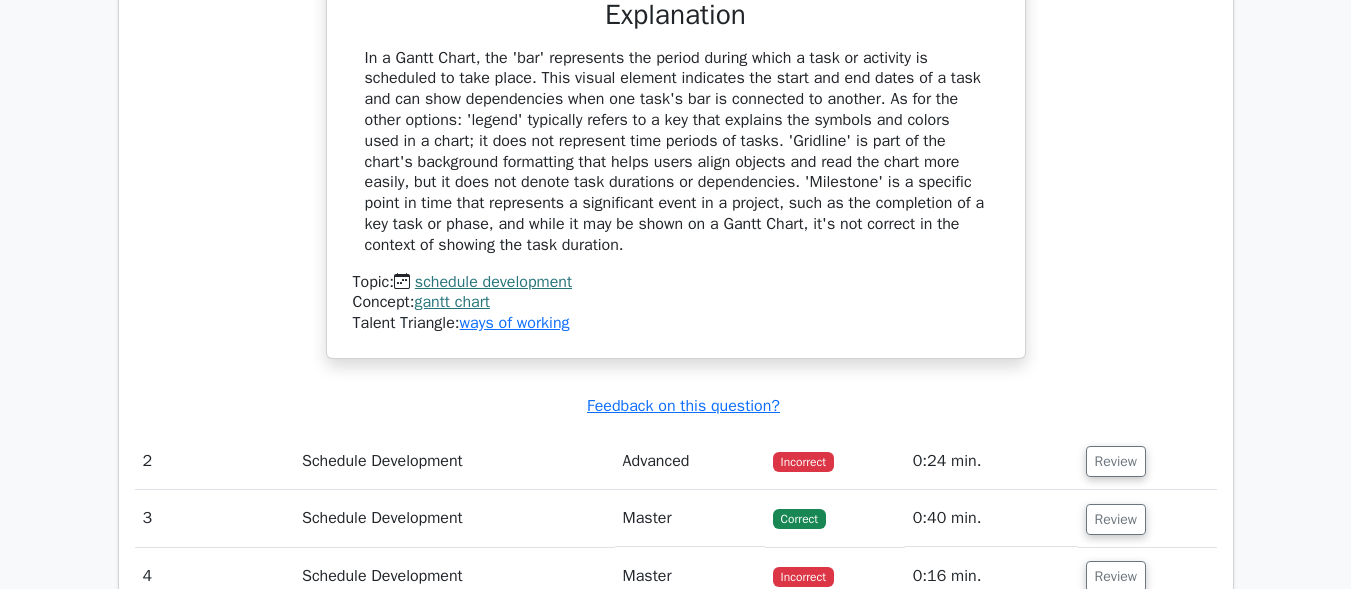scroll, scrollTop: 2000, scrollLeft: 0, axis: vertical 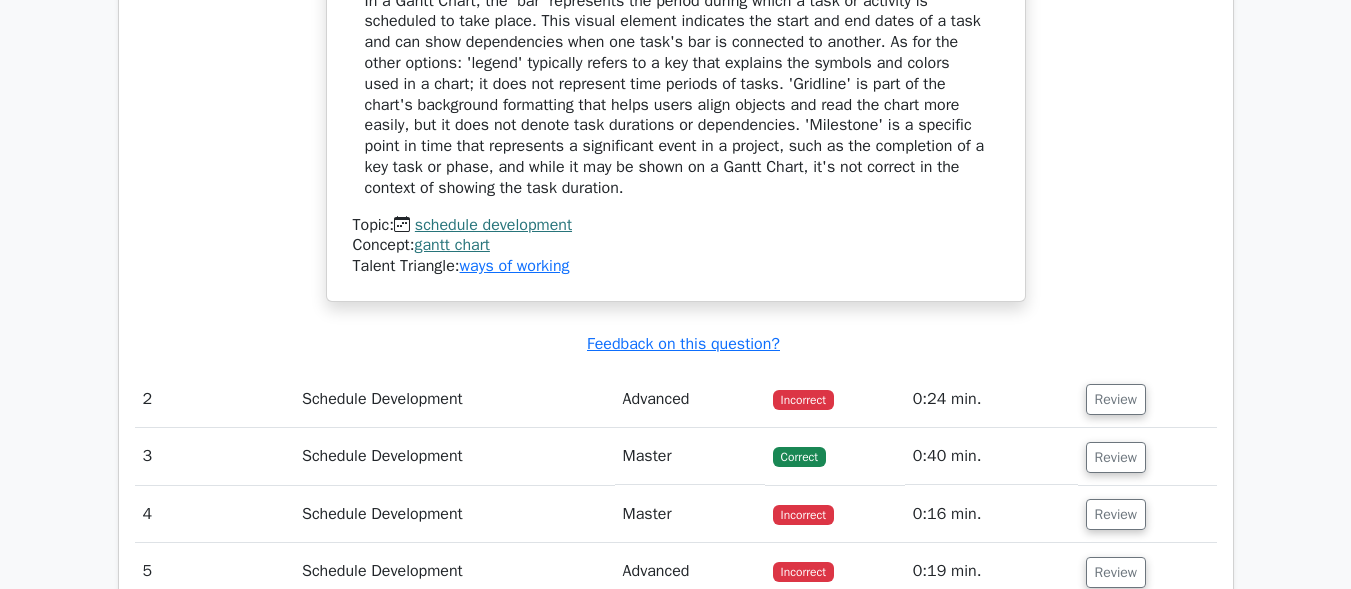 click on "Review" at bounding box center [1147, 399] 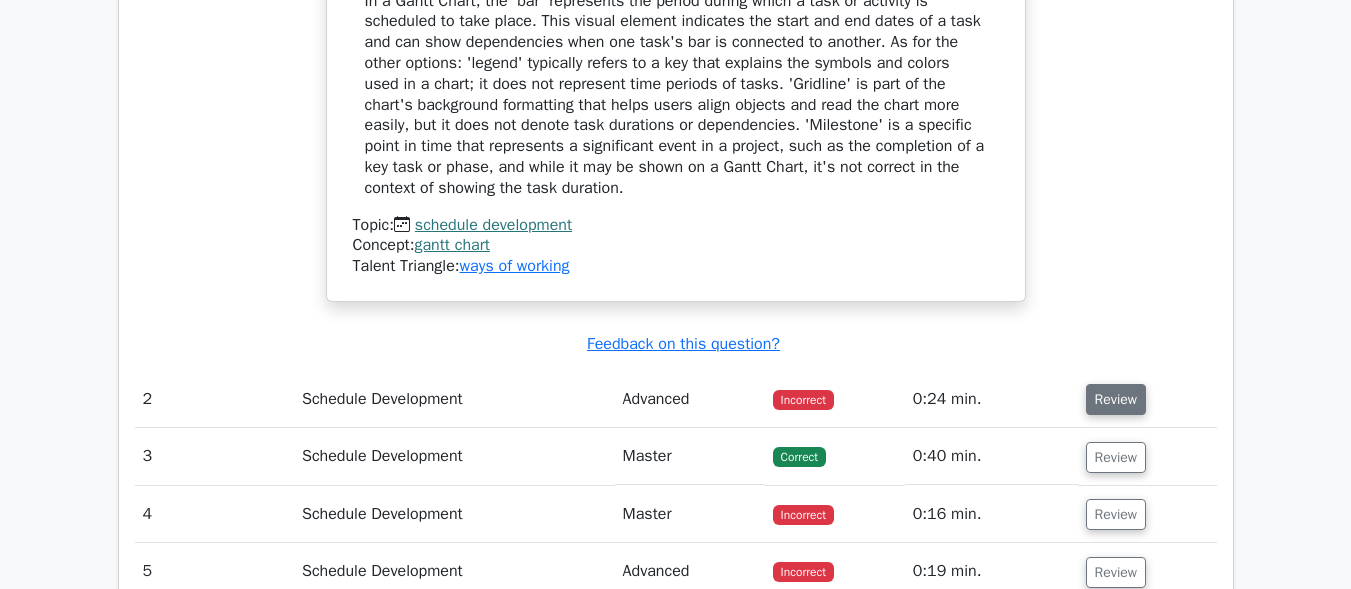 click on "Review" at bounding box center (1116, 399) 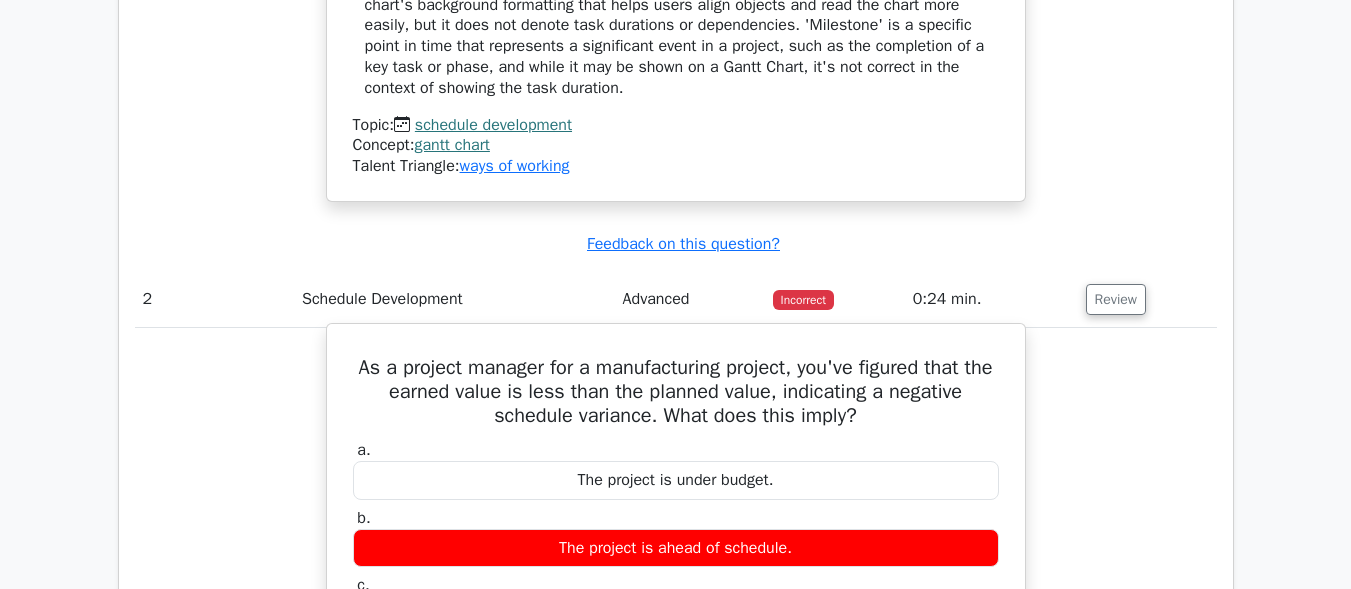 scroll, scrollTop: 2200, scrollLeft: 0, axis: vertical 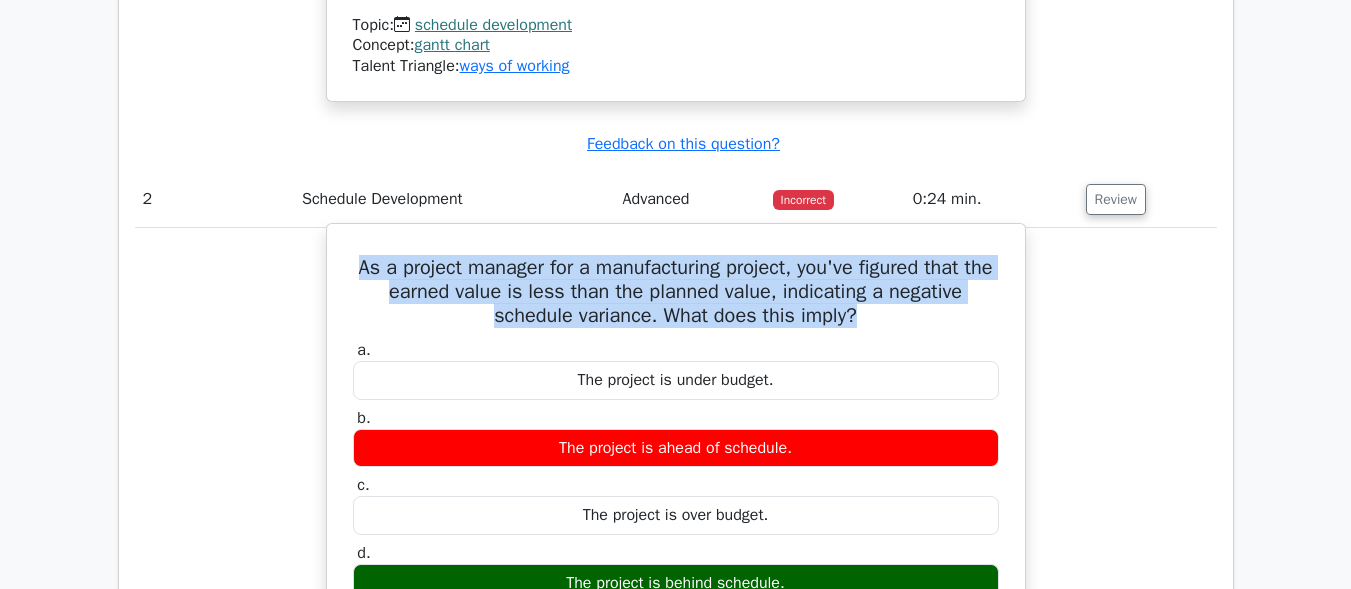 drag, startPoint x: 876, startPoint y: 338, endPoint x: 340, endPoint y: 294, distance: 537.8029 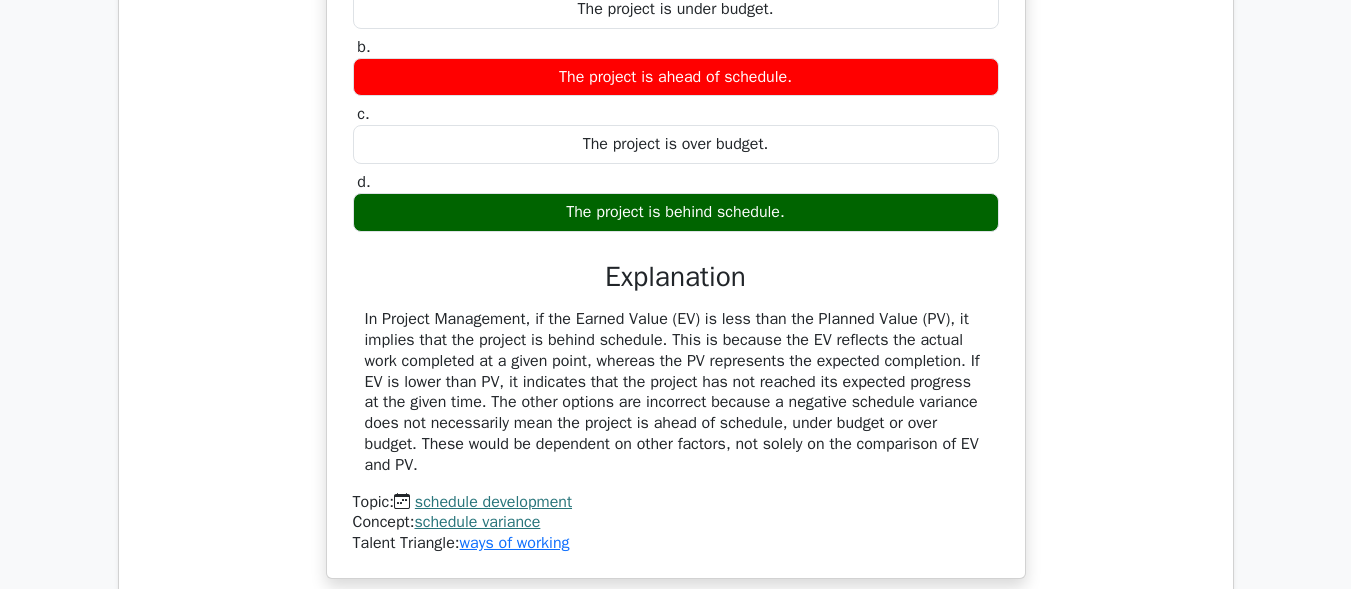 scroll, scrollTop: 2600, scrollLeft: 0, axis: vertical 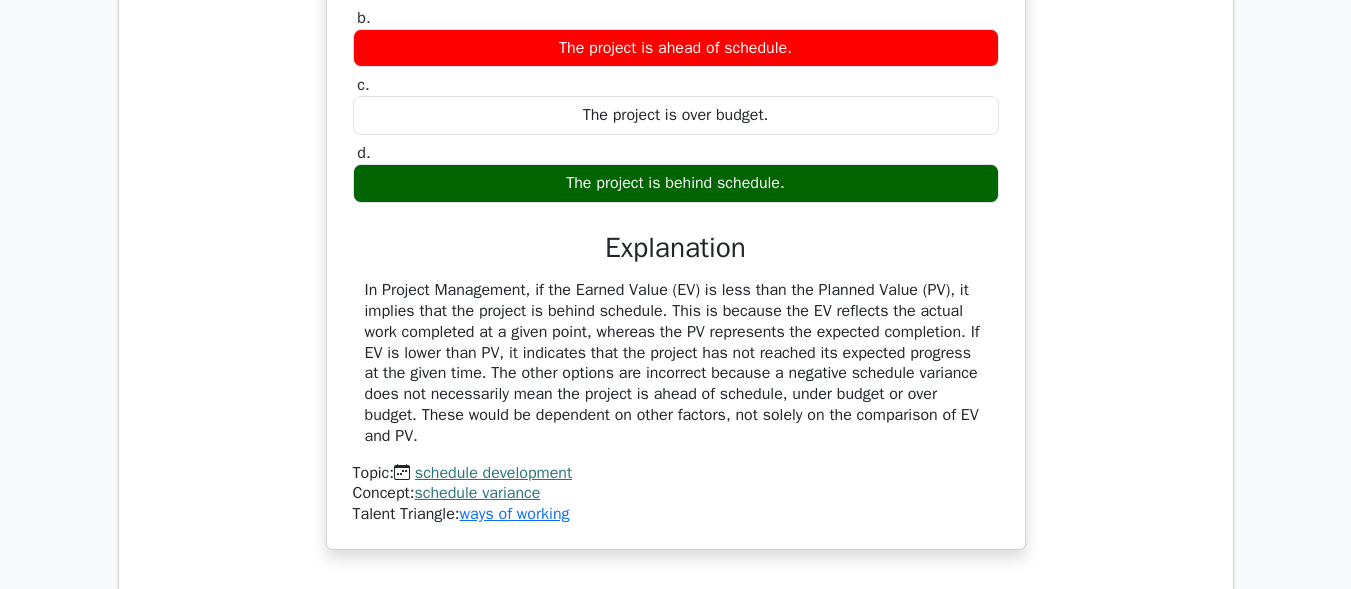 drag, startPoint x: 536, startPoint y: 191, endPoint x: 833, endPoint y: 199, distance: 297.10773 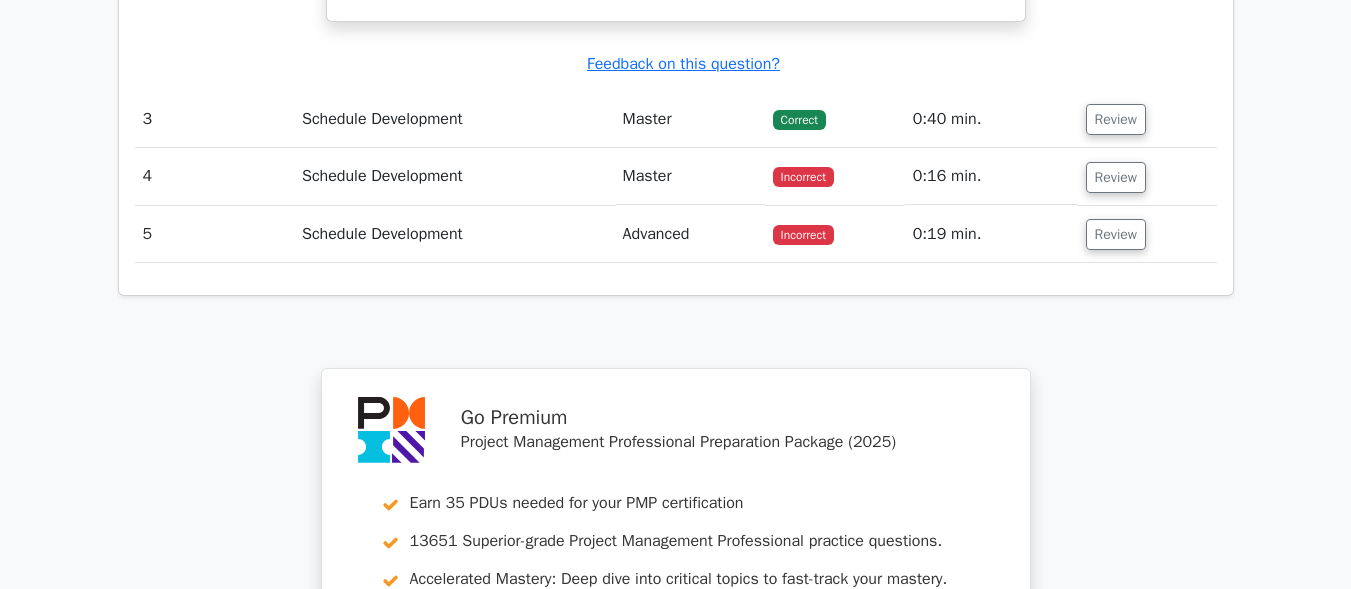 scroll, scrollTop: 3100, scrollLeft: 0, axis: vertical 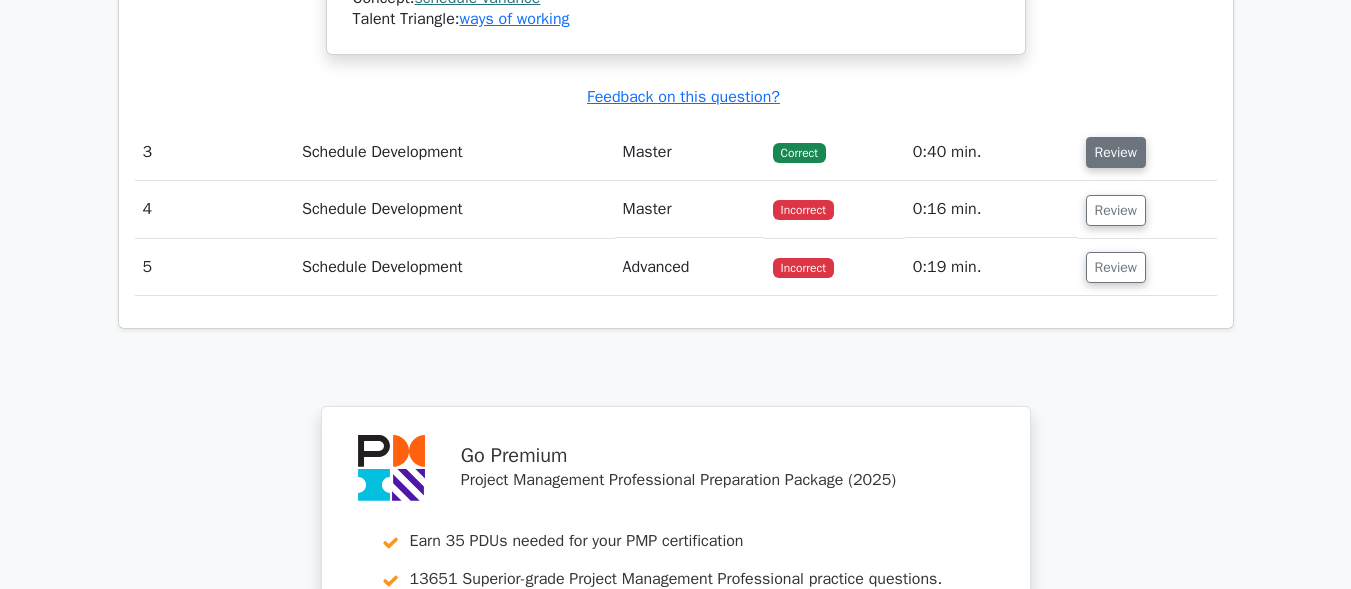 click on "Review" at bounding box center [1116, 152] 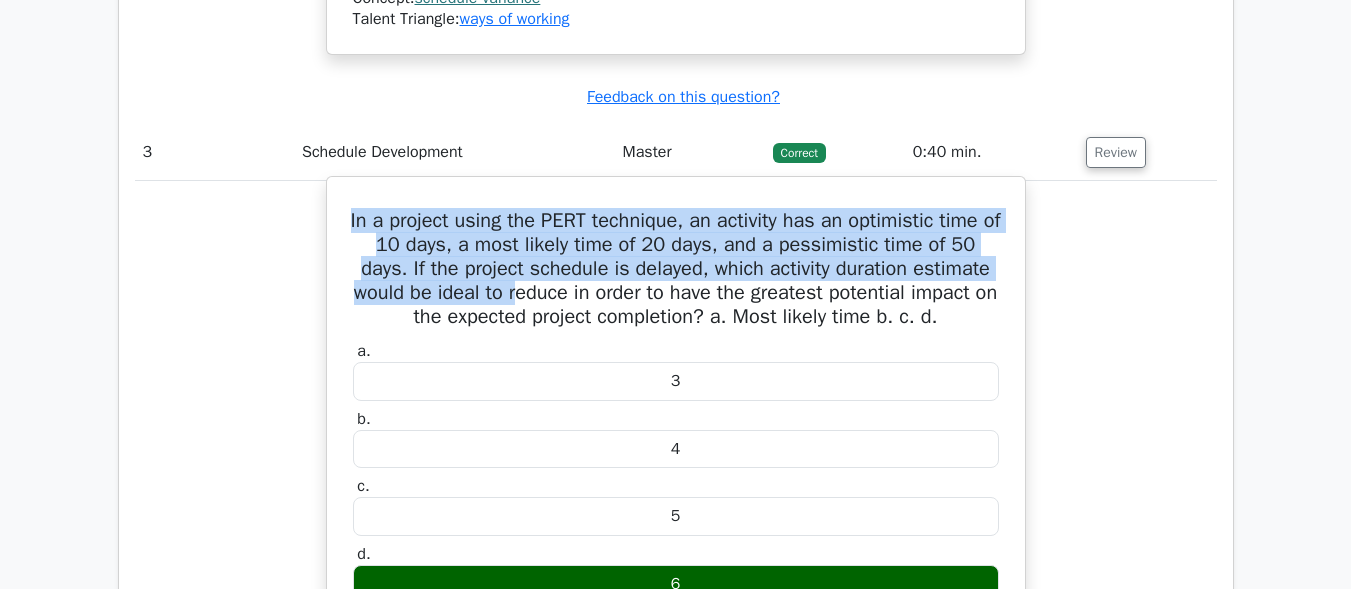 drag, startPoint x: 770, startPoint y: 317, endPoint x: 363, endPoint y: 251, distance: 412.31662 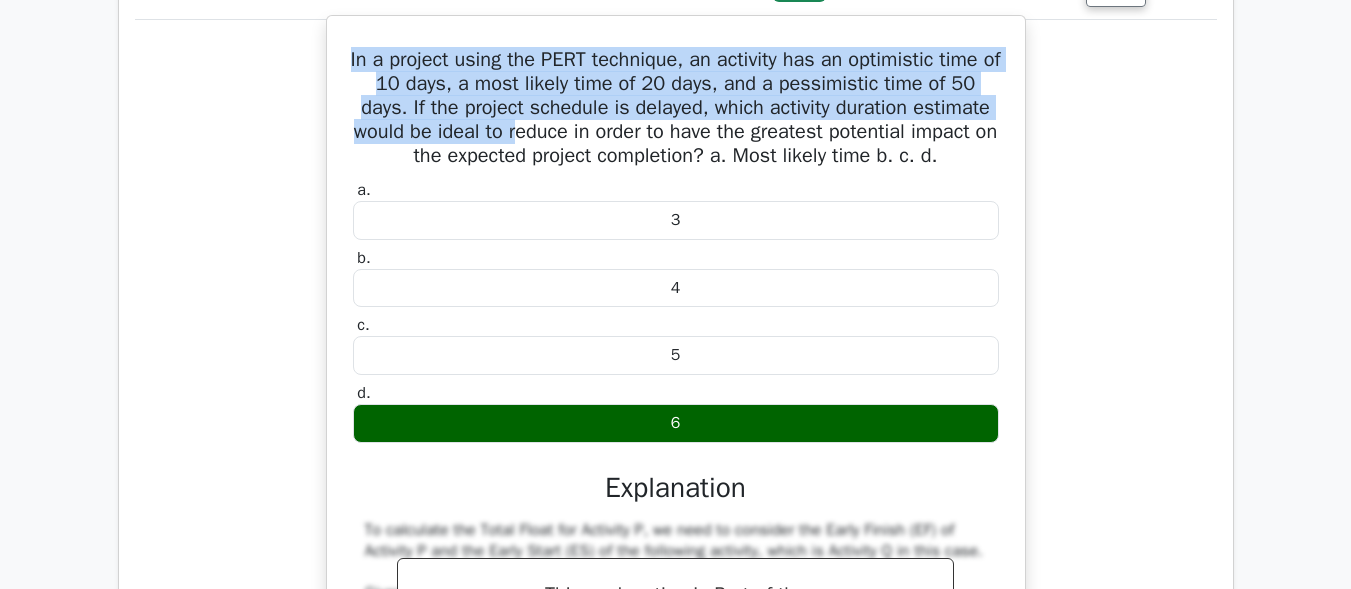 scroll, scrollTop: 3400, scrollLeft: 0, axis: vertical 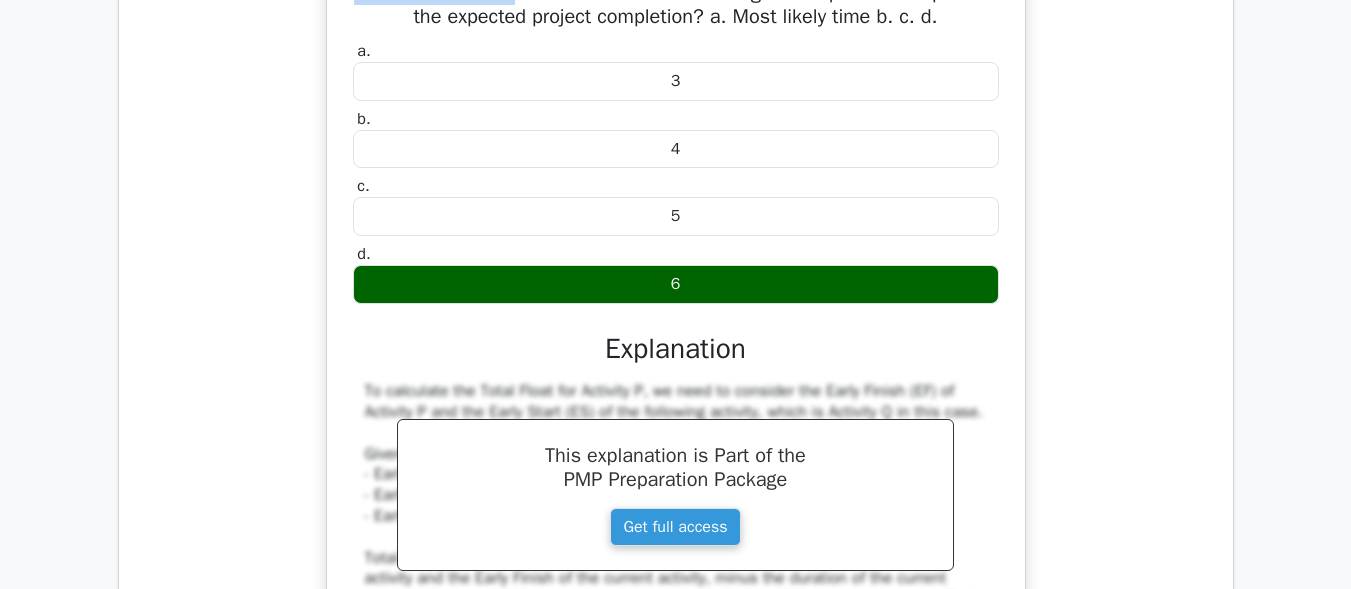drag, startPoint x: 700, startPoint y: 274, endPoint x: 614, endPoint y: 293, distance: 88.07383 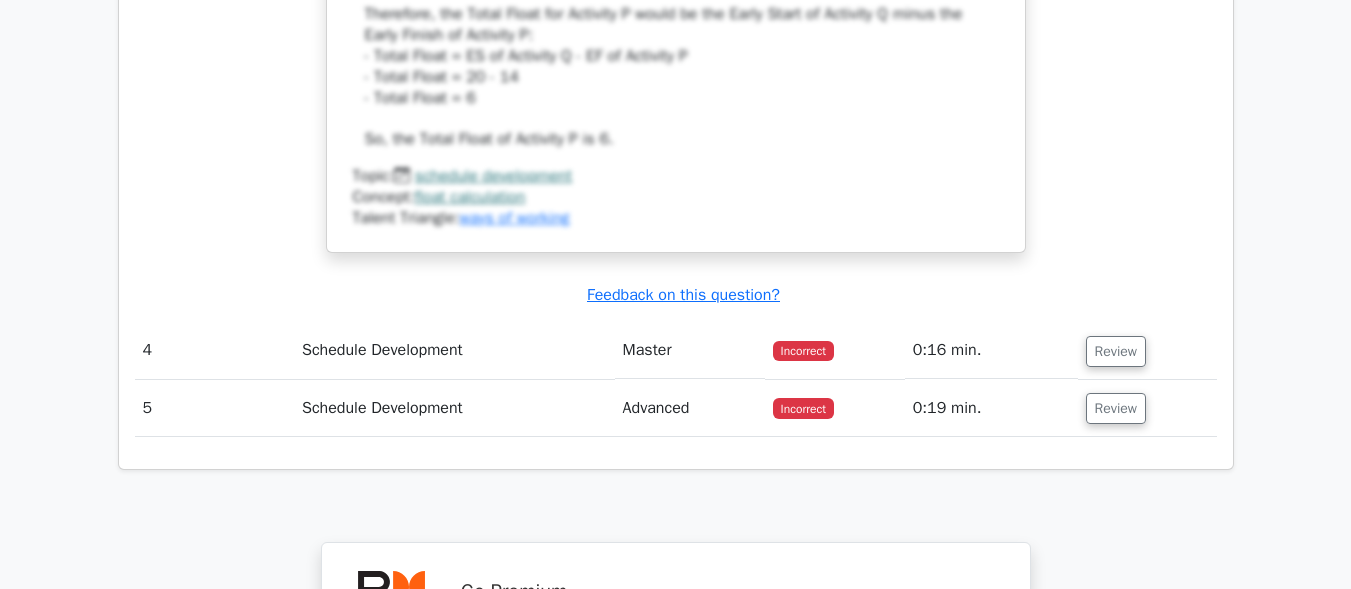 scroll, scrollTop: 4100, scrollLeft: 0, axis: vertical 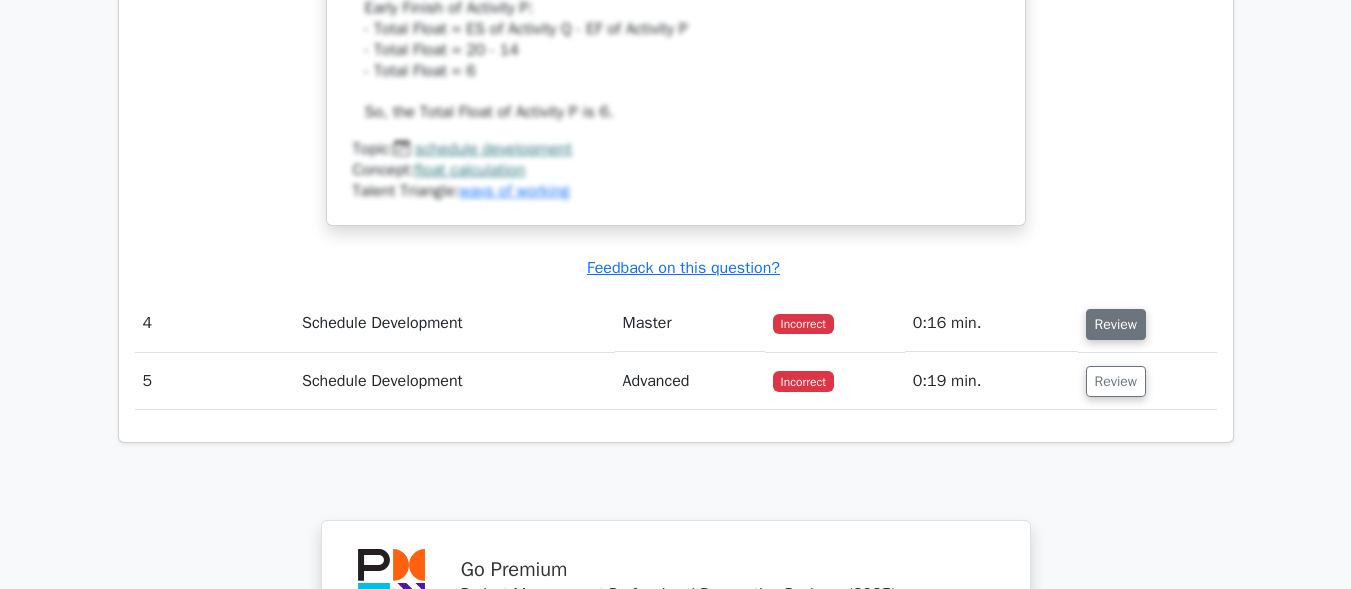 click on "Review" at bounding box center [1116, 324] 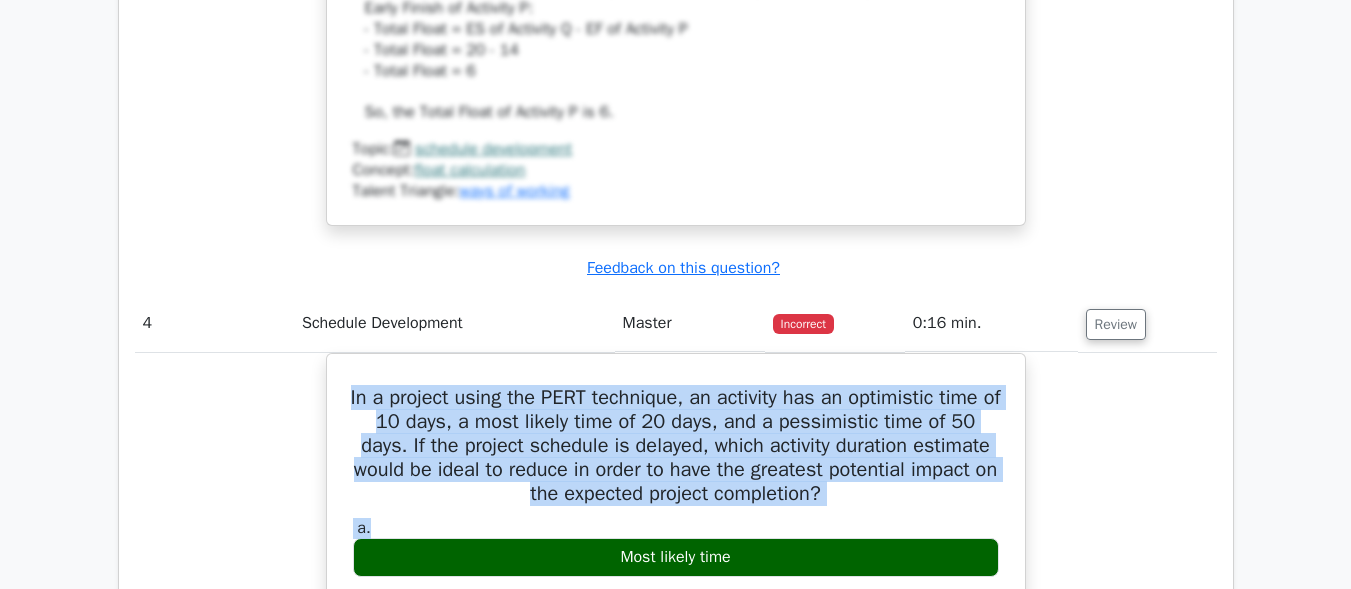 drag, startPoint x: 958, startPoint y: 514, endPoint x: 312, endPoint y: 372, distance: 661.4227 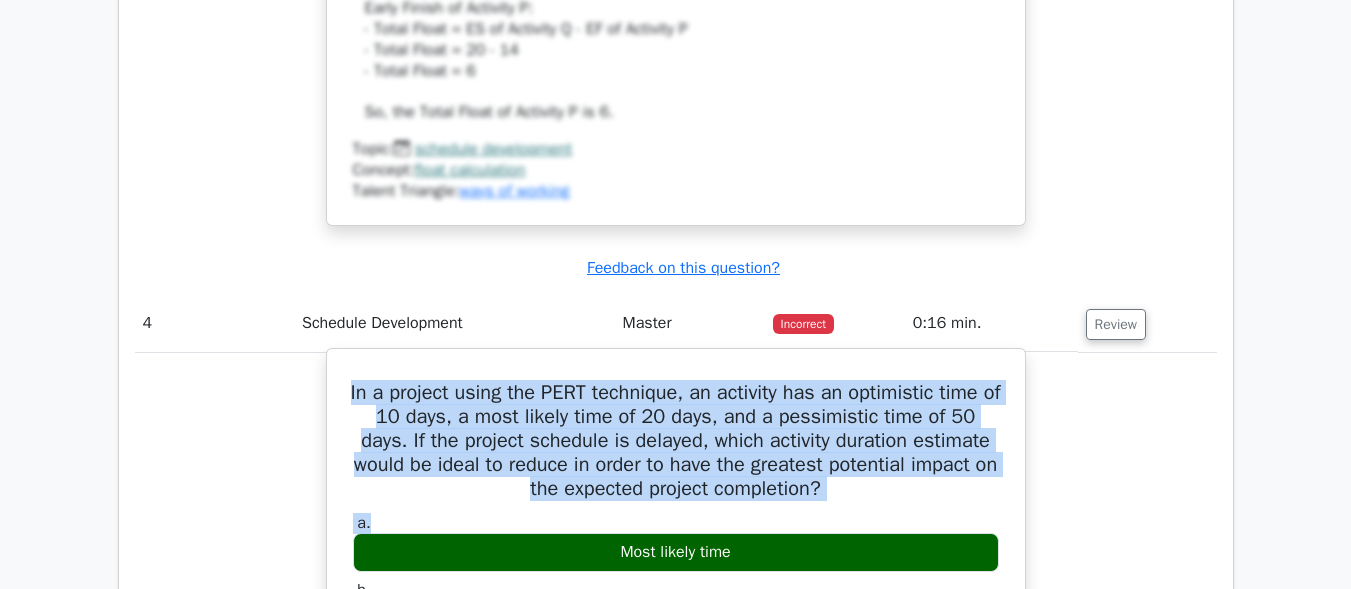 drag, startPoint x: 616, startPoint y: 445, endPoint x: 872, endPoint y: 509, distance: 263.87875 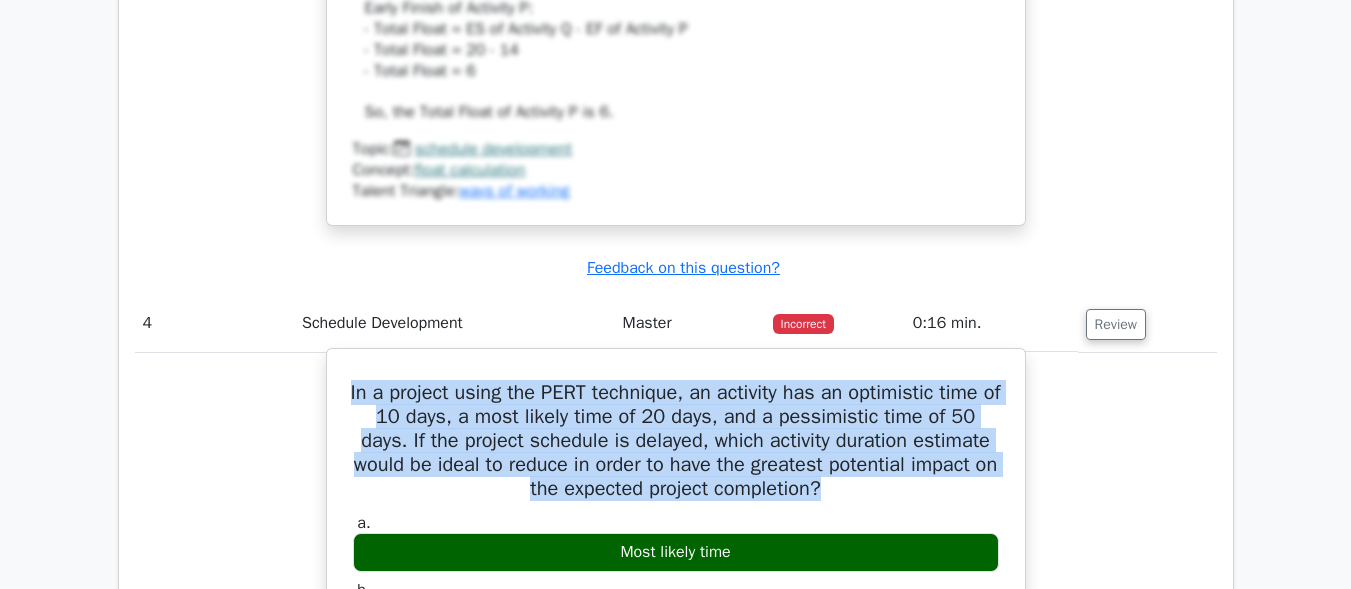drag, startPoint x: 853, startPoint y: 485, endPoint x: 350, endPoint y: 384, distance: 513.04 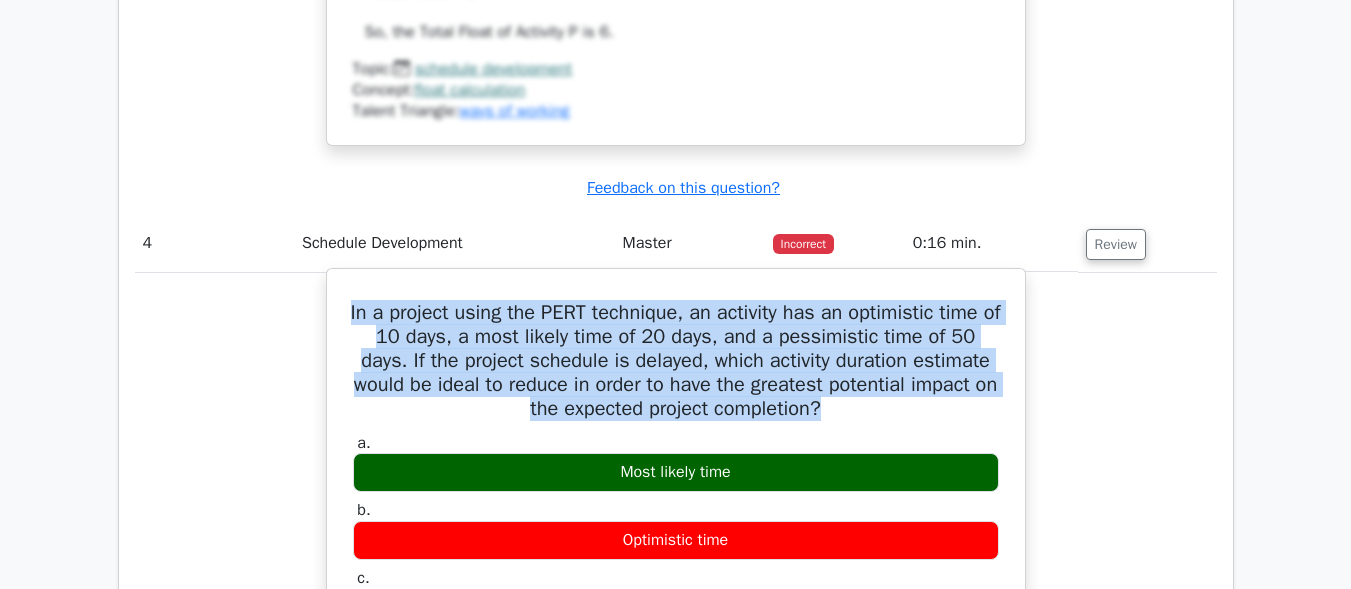 scroll, scrollTop: 4300, scrollLeft: 0, axis: vertical 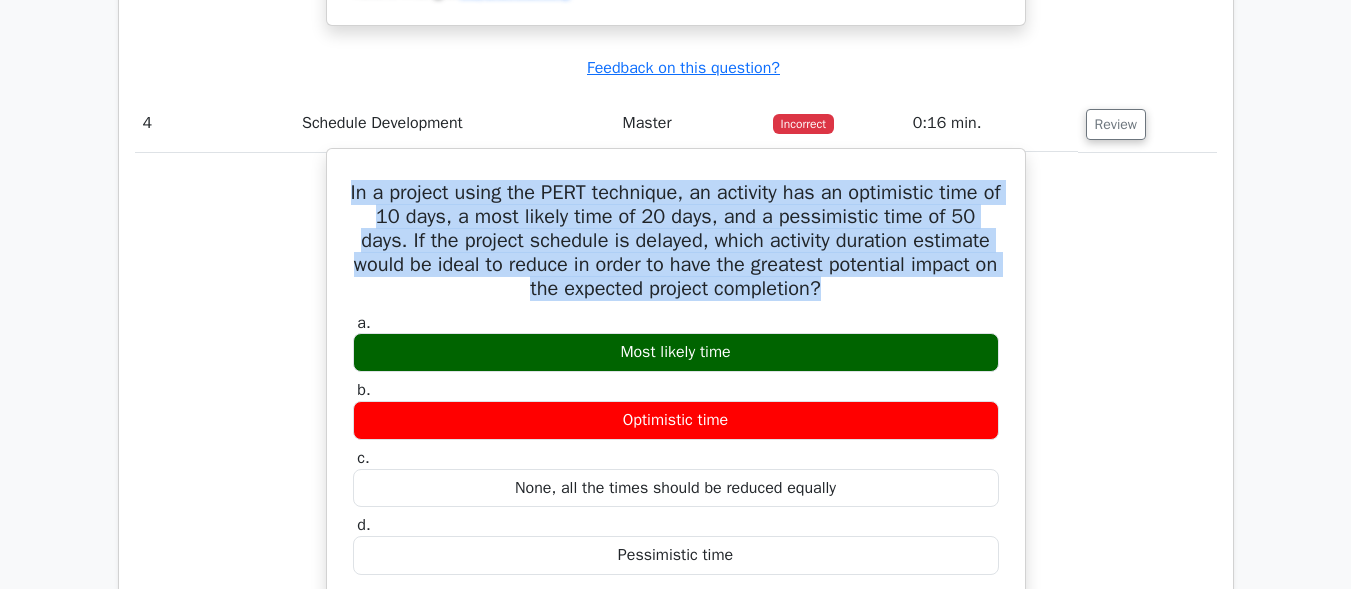 drag, startPoint x: 610, startPoint y: 350, endPoint x: 754, endPoint y: 362, distance: 144.49913 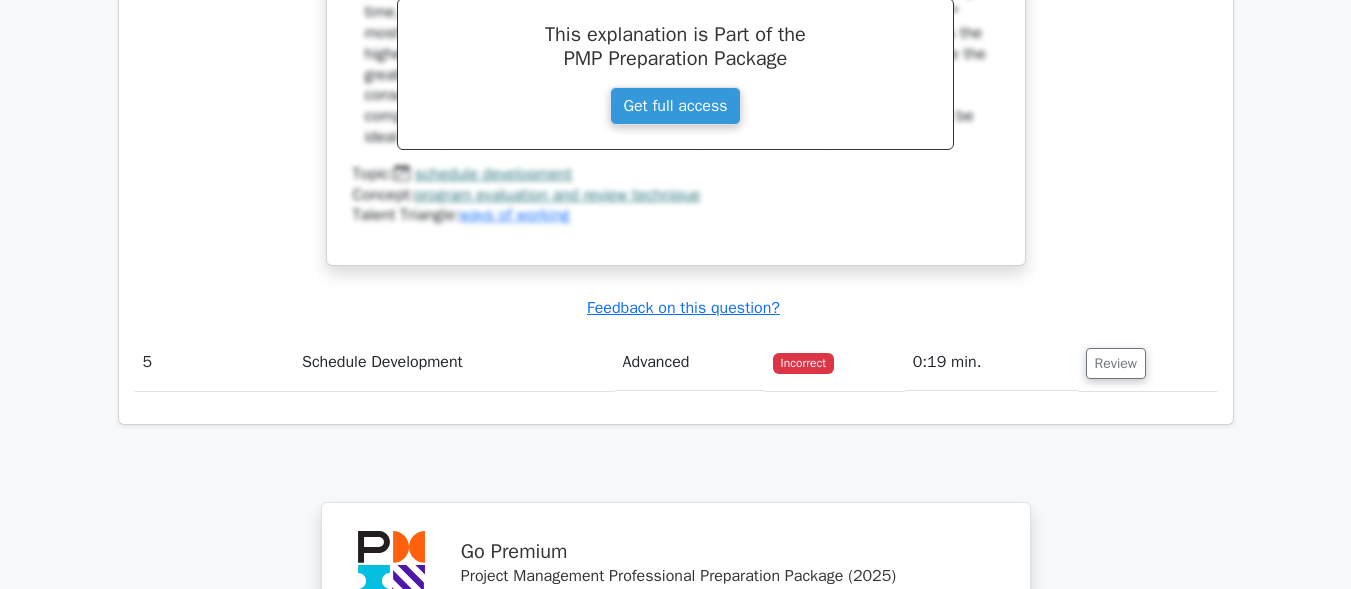 scroll, scrollTop: 5000, scrollLeft: 0, axis: vertical 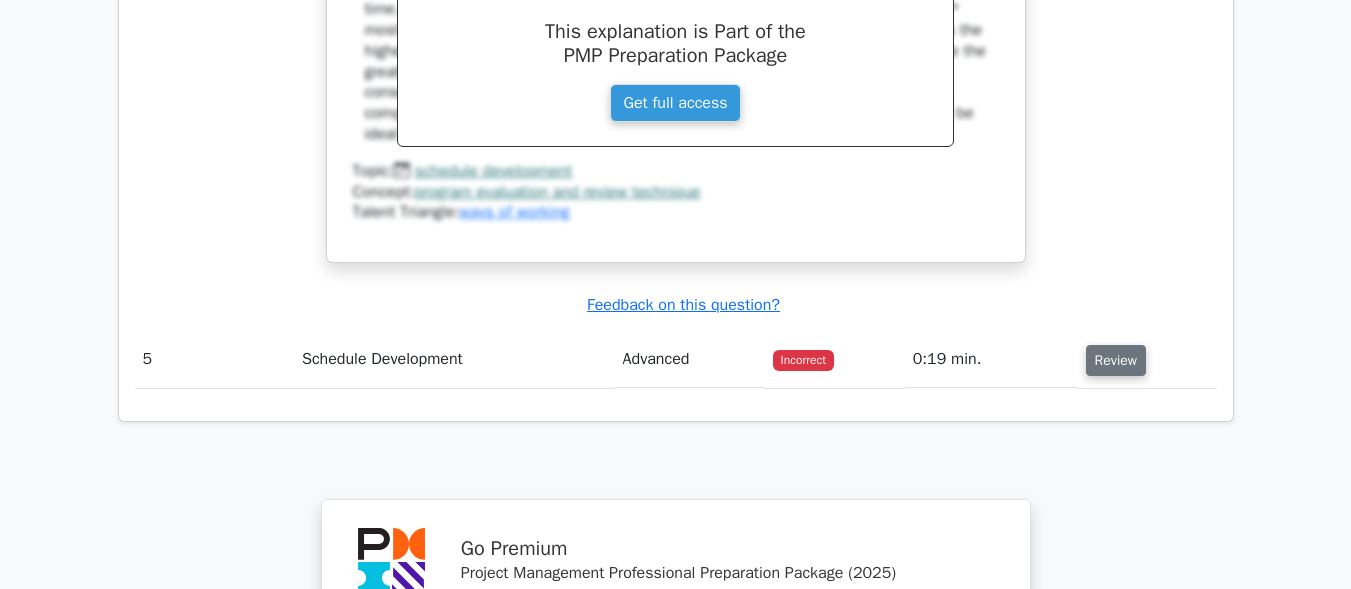 click on "Review" at bounding box center (1116, 360) 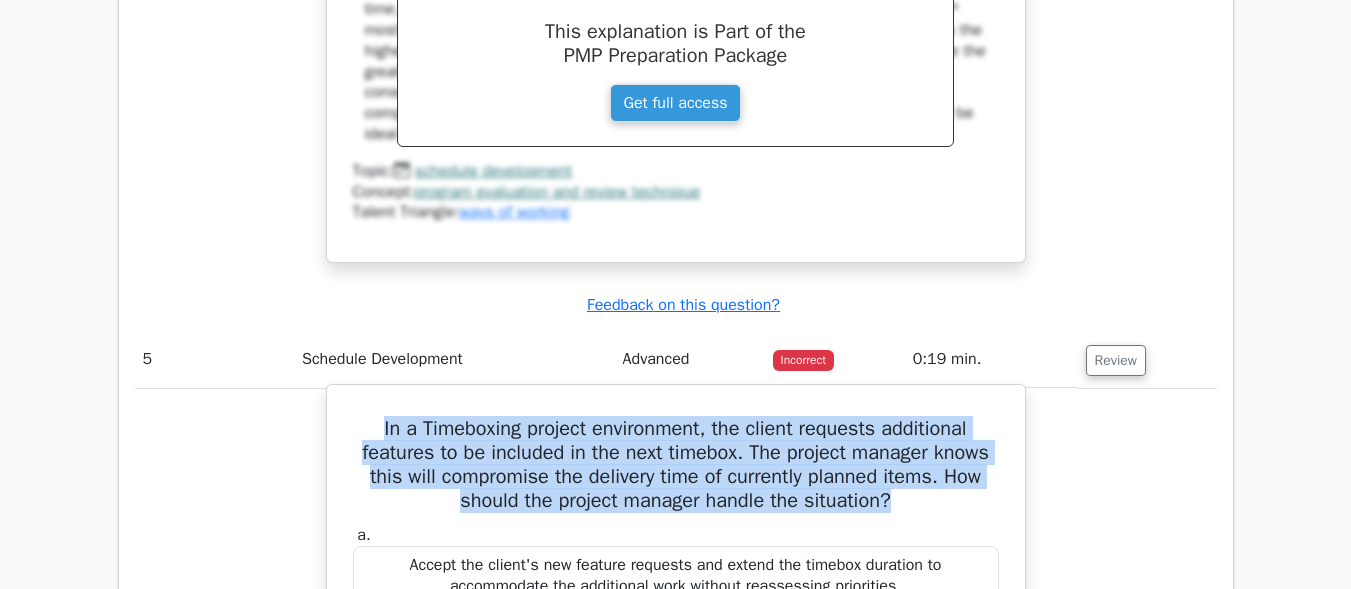 drag, startPoint x: 358, startPoint y: 434, endPoint x: 952, endPoint y: 497, distance: 597.33154 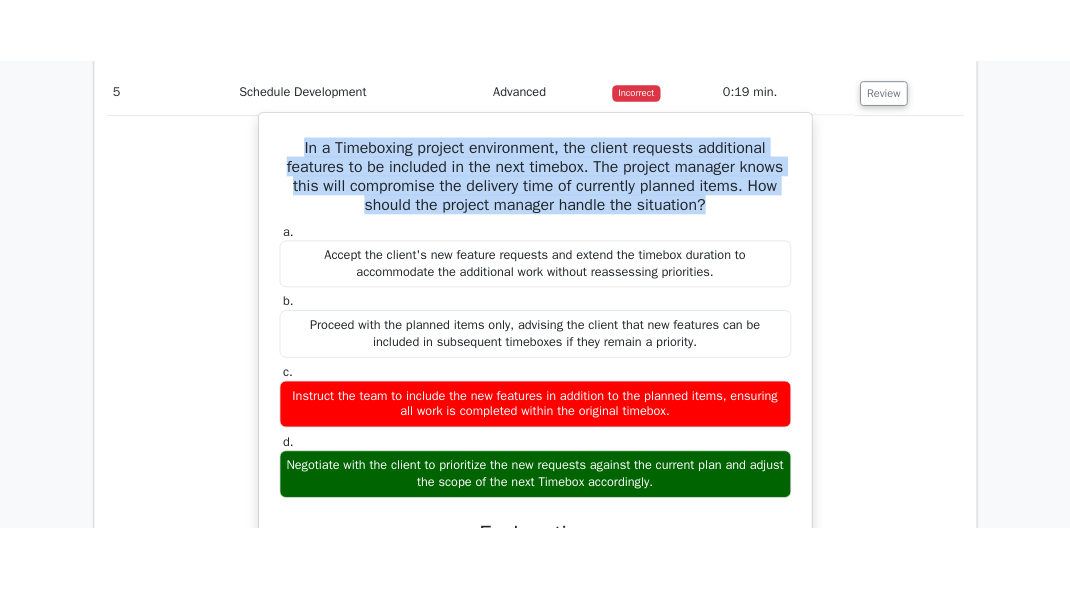 scroll, scrollTop: 5400, scrollLeft: 0, axis: vertical 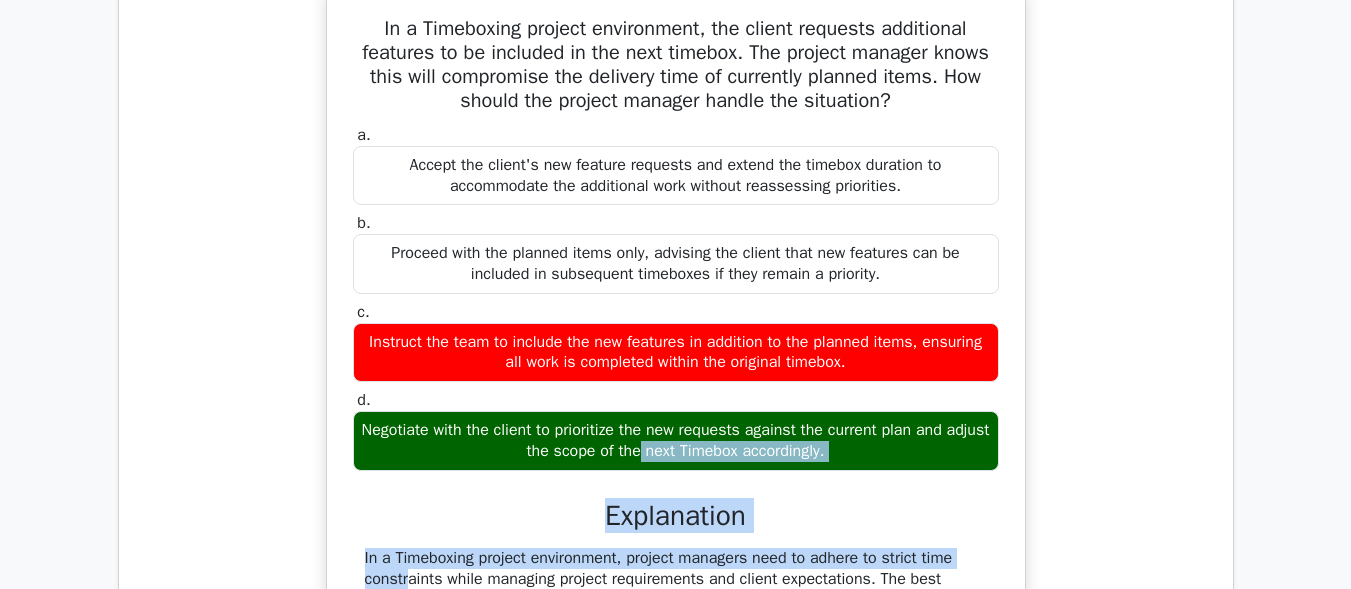 drag, startPoint x: 373, startPoint y: 428, endPoint x: 993, endPoint y: 558, distance: 633.4824 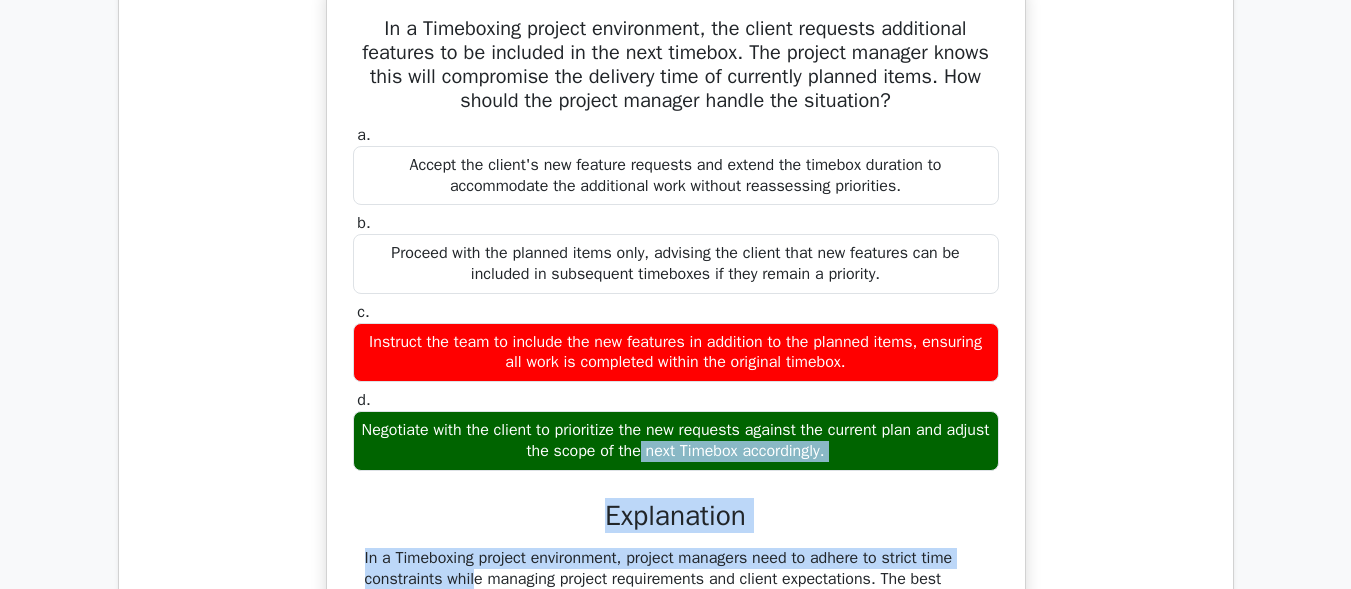 click on "Explanation" at bounding box center [676, 516] 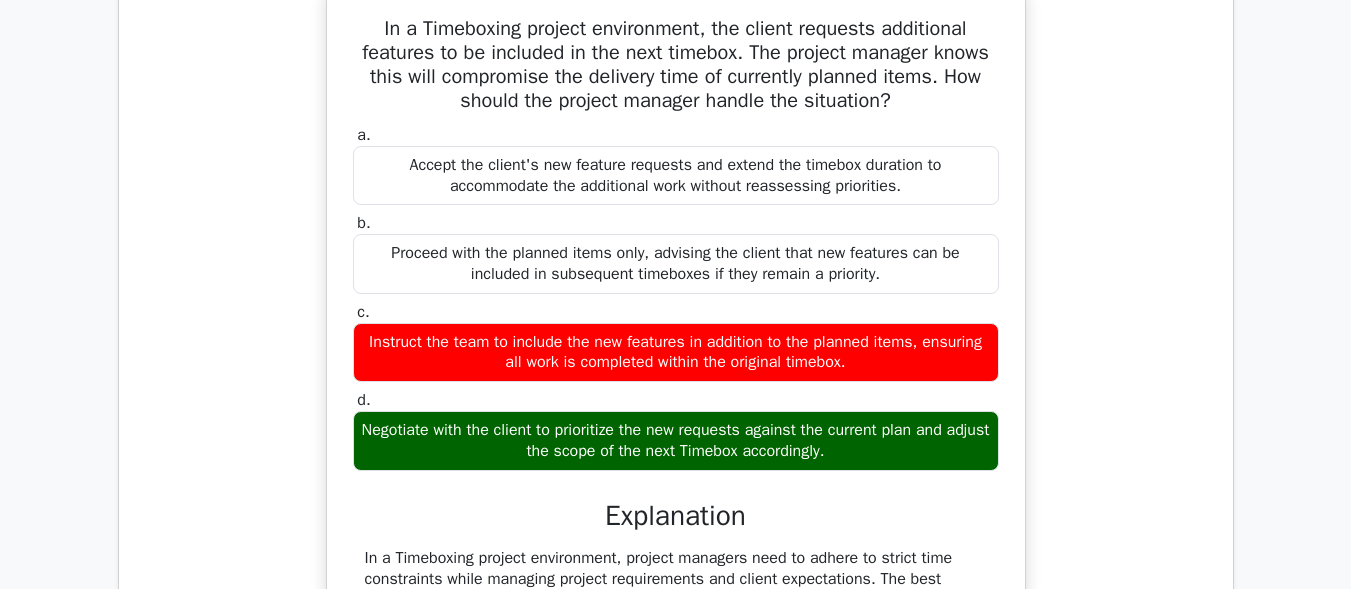drag, startPoint x: 858, startPoint y: 449, endPoint x: 353, endPoint y: 423, distance: 505.66885 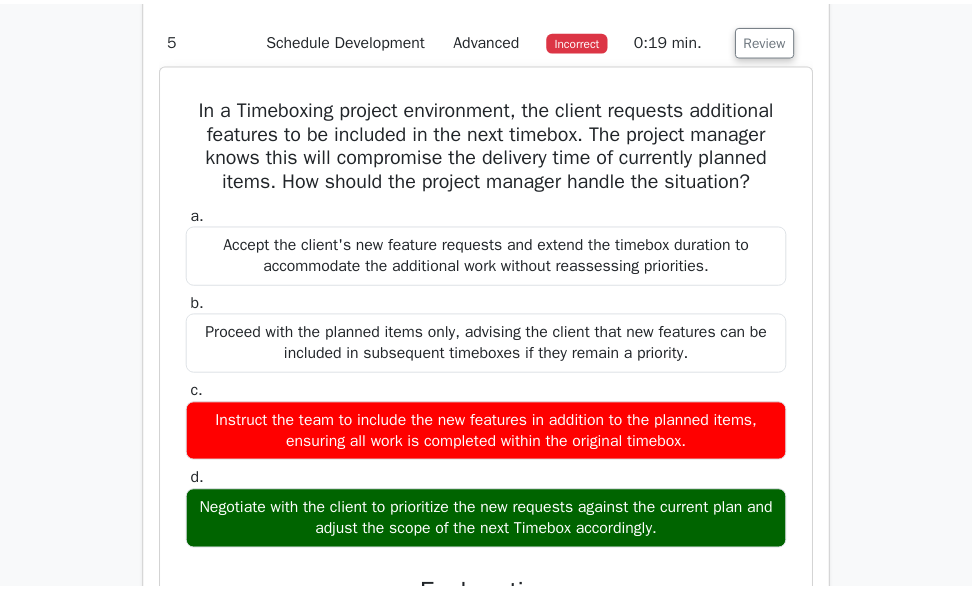 scroll, scrollTop: 5391, scrollLeft: 0, axis: vertical 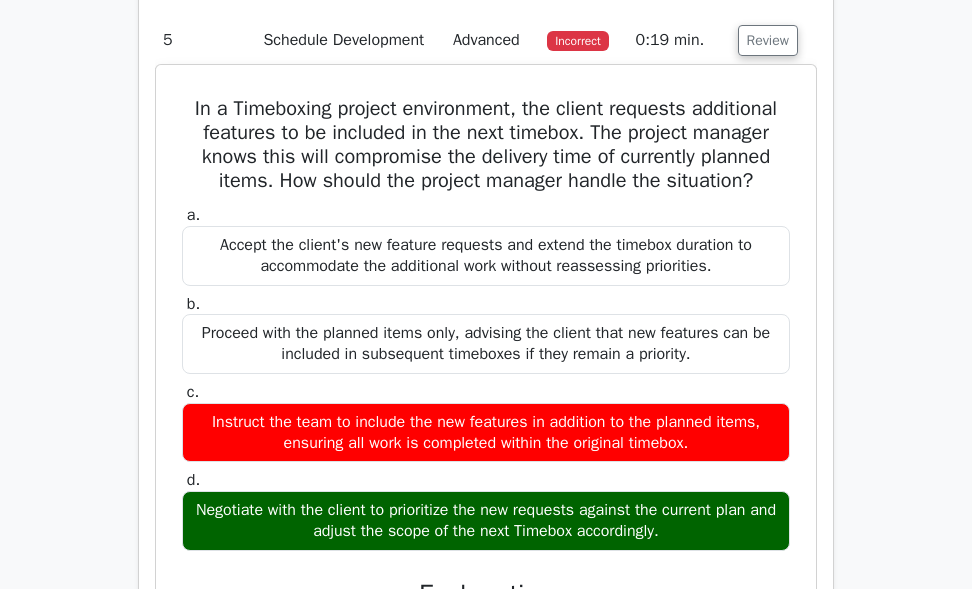copy on "Negotiate with the client to prioritize the new requests against the current plan and adjust the scope of the next Timebox accordingly." 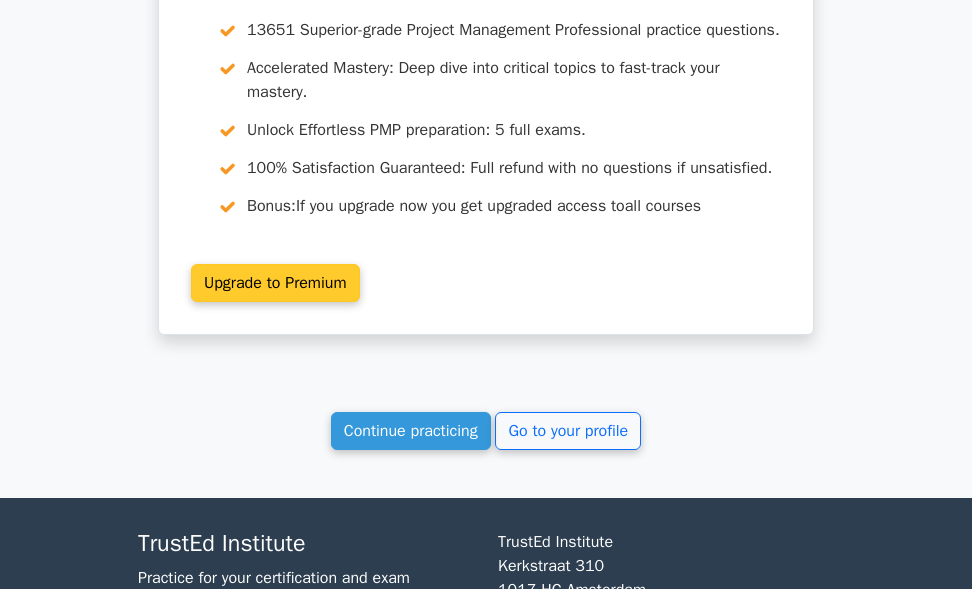 scroll, scrollTop: 6911, scrollLeft: 0, axis: vertical 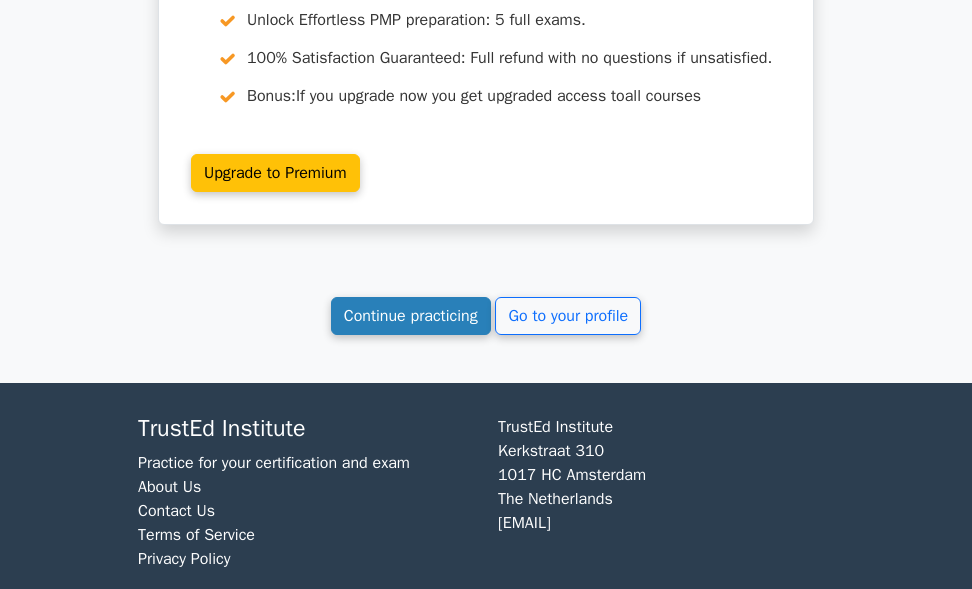 click on "Continue practicing" at bounding box center [411, 316] 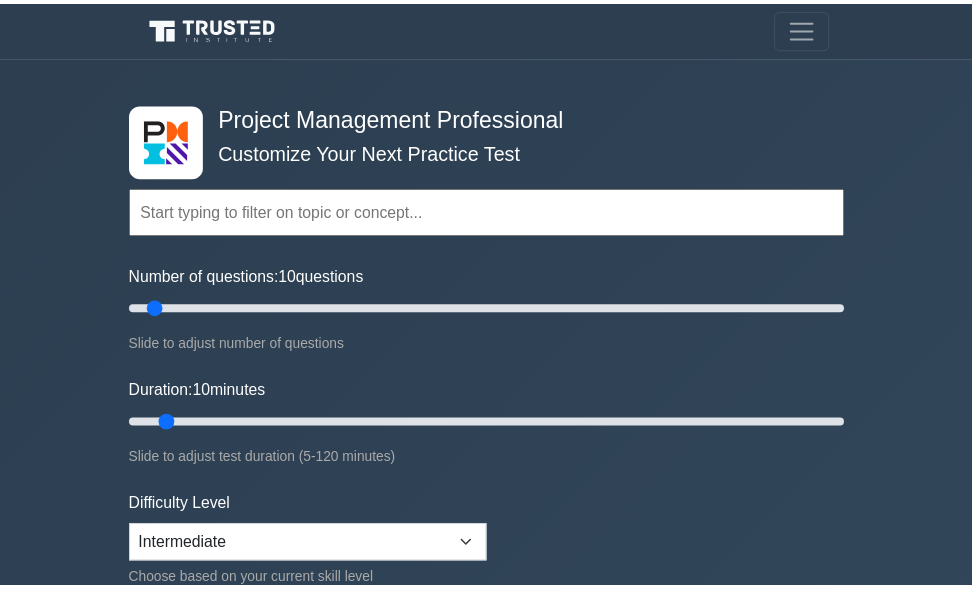 scroll, scrollTop: 0, scrollLeft: 0, axis: both 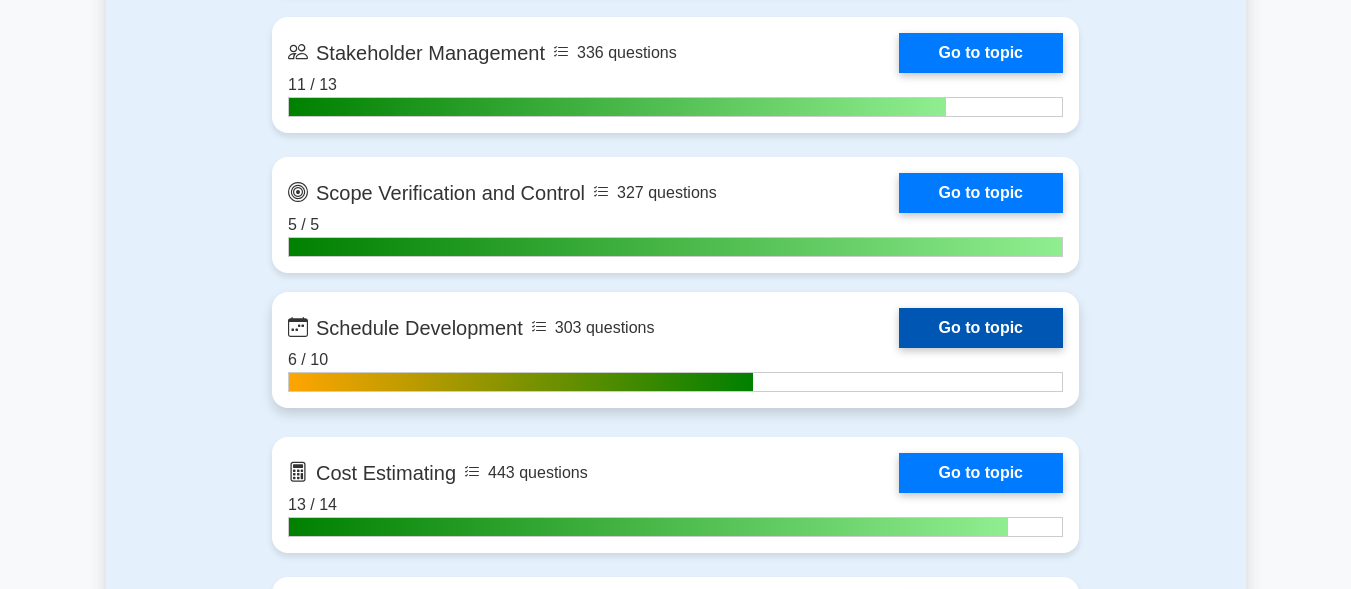 click on "Go to topic" at bounding box center (981, 328) 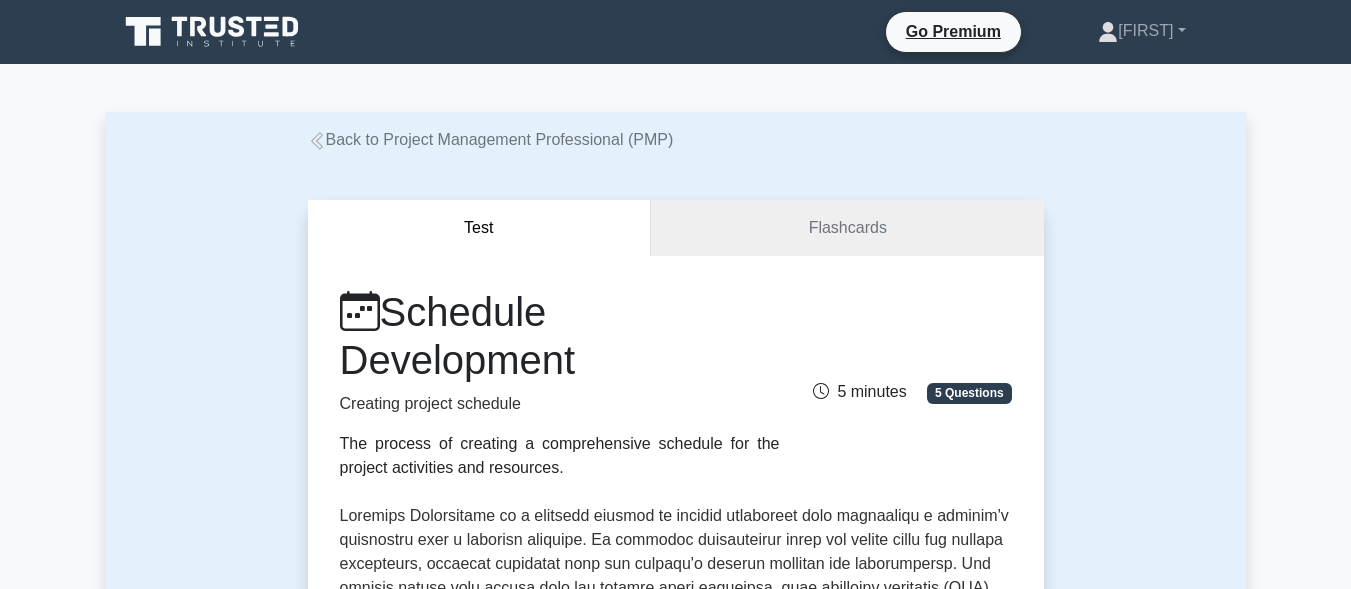 scroll, scrollTop: 0, scrollLeft: 0, axis: both 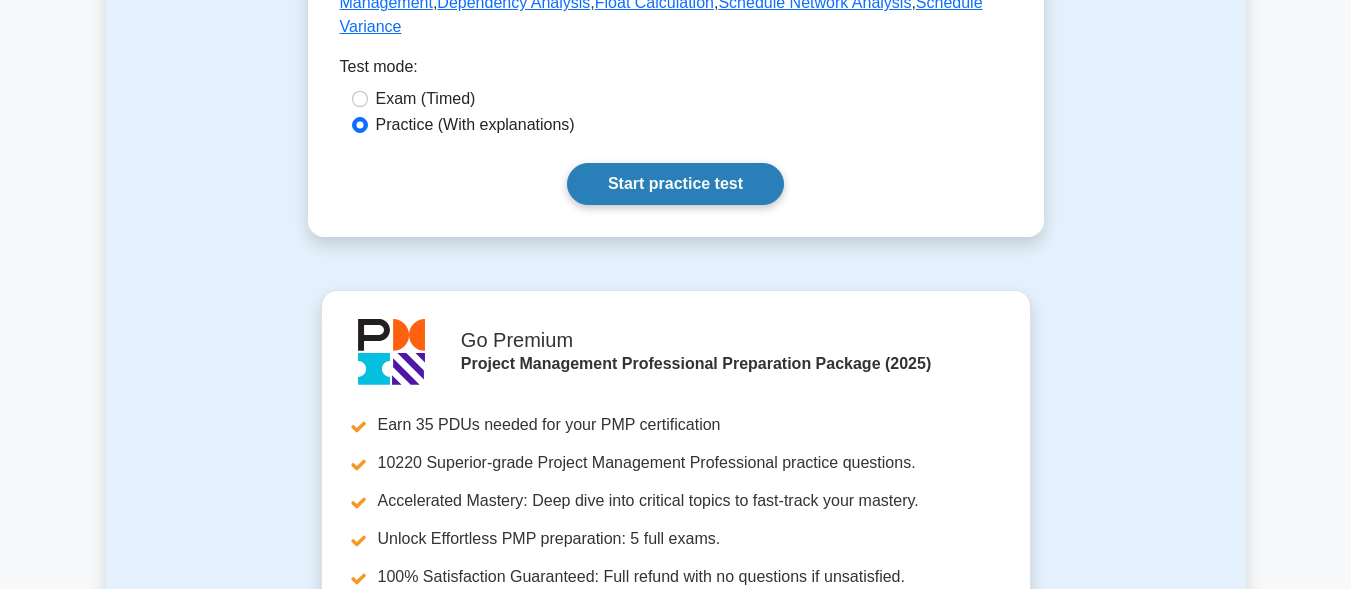 click on "Start practice test" at bounding box center [675, 184] 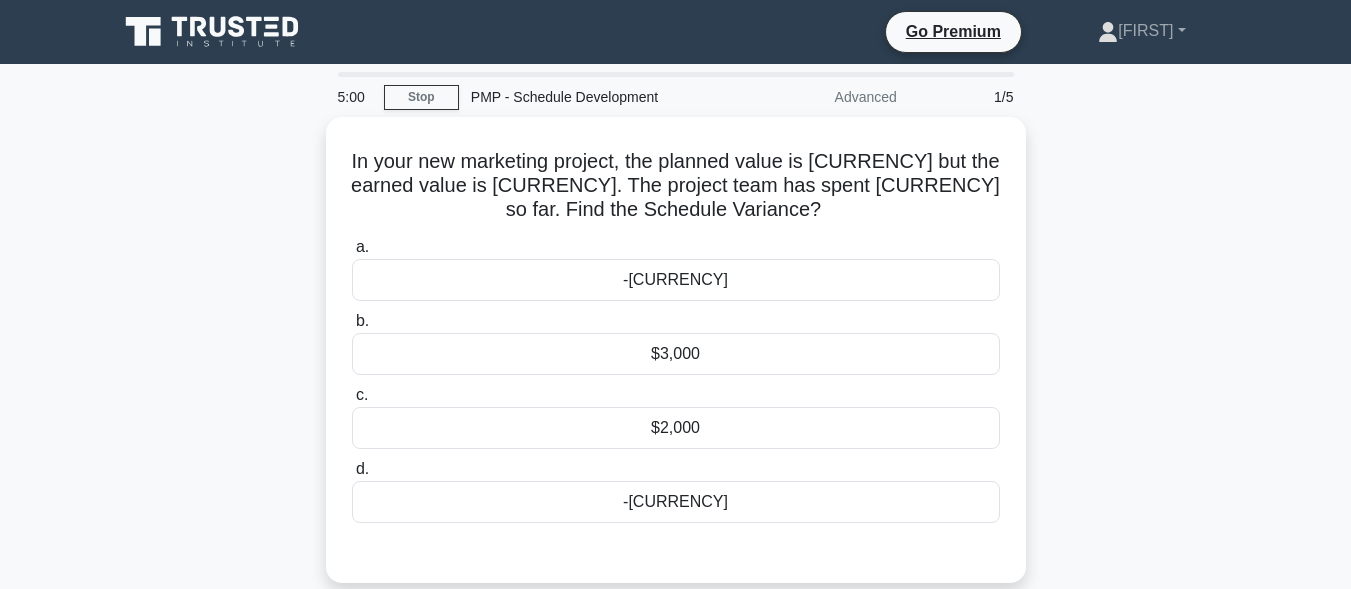 scroll, scrollTop: 0, scrollLeft: 0, axis: both 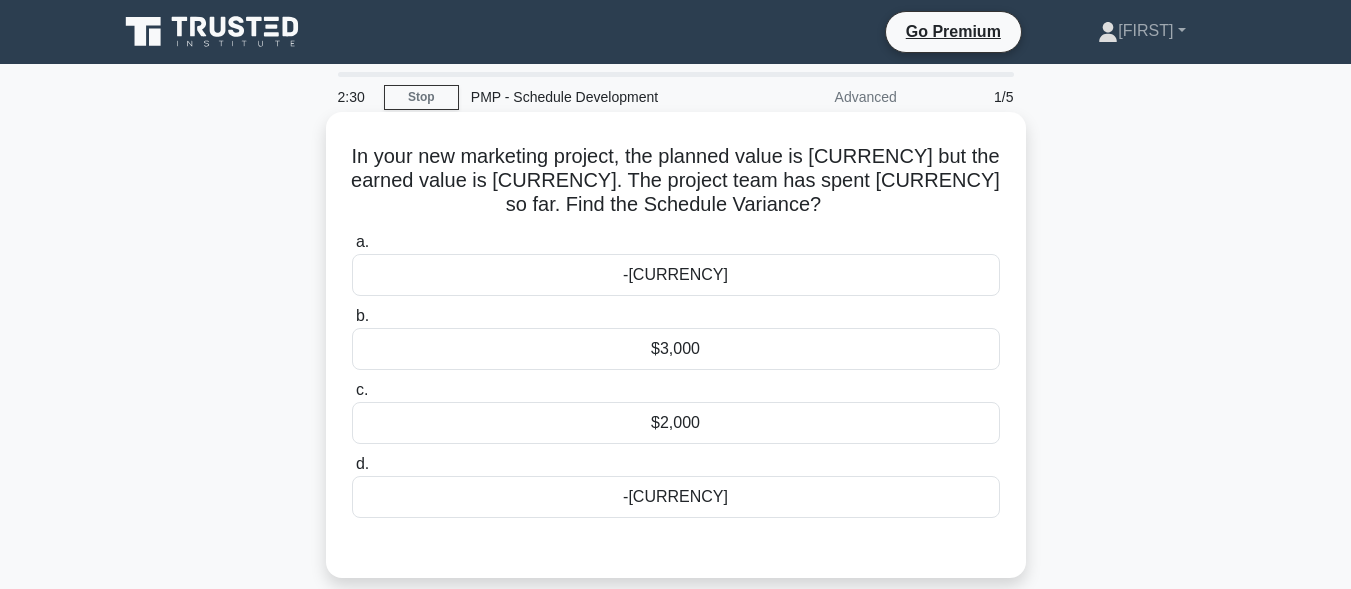 click on "-[CURRENCY]" at bounding box center [676, 275] 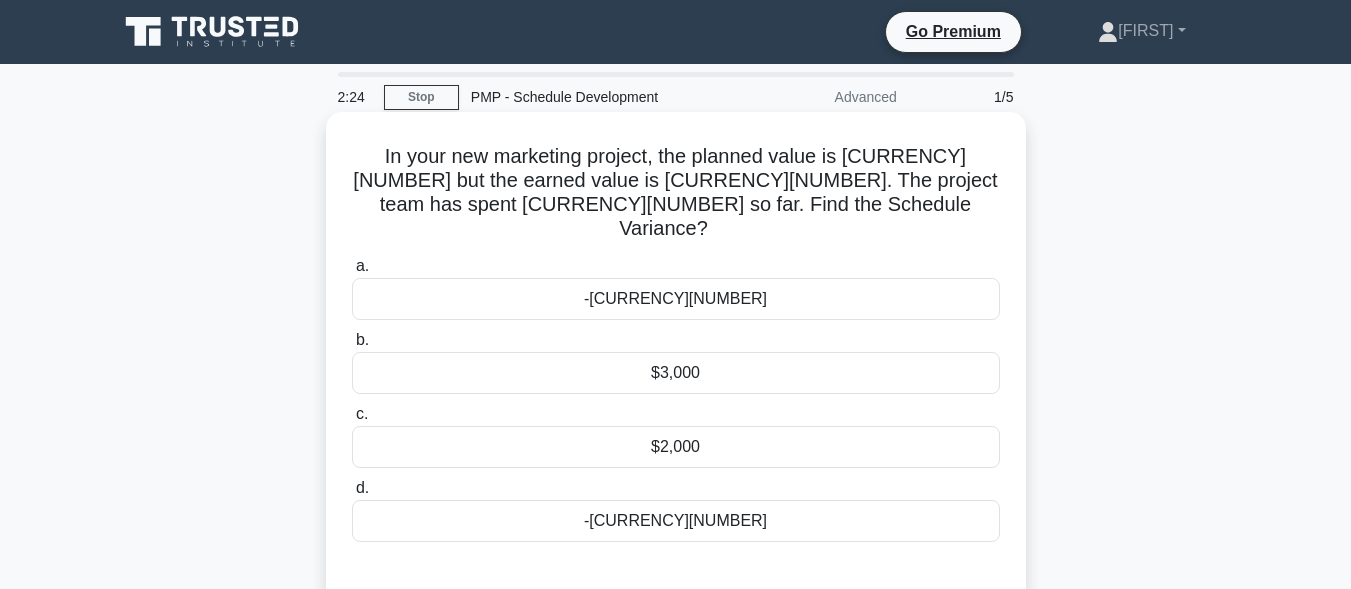 scroll, scrollTop: 0, scrollLeft: 0, axis: both 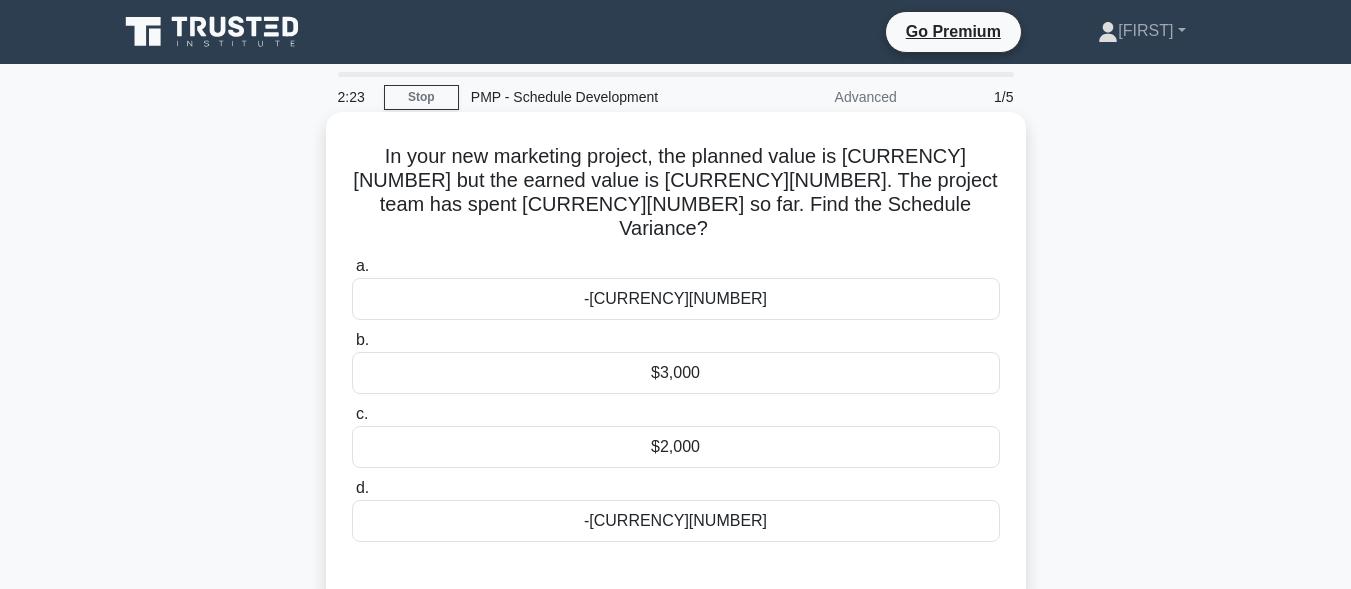 click on "-[CURRENCY][NUMBER]" at bounding box center [676, 521] 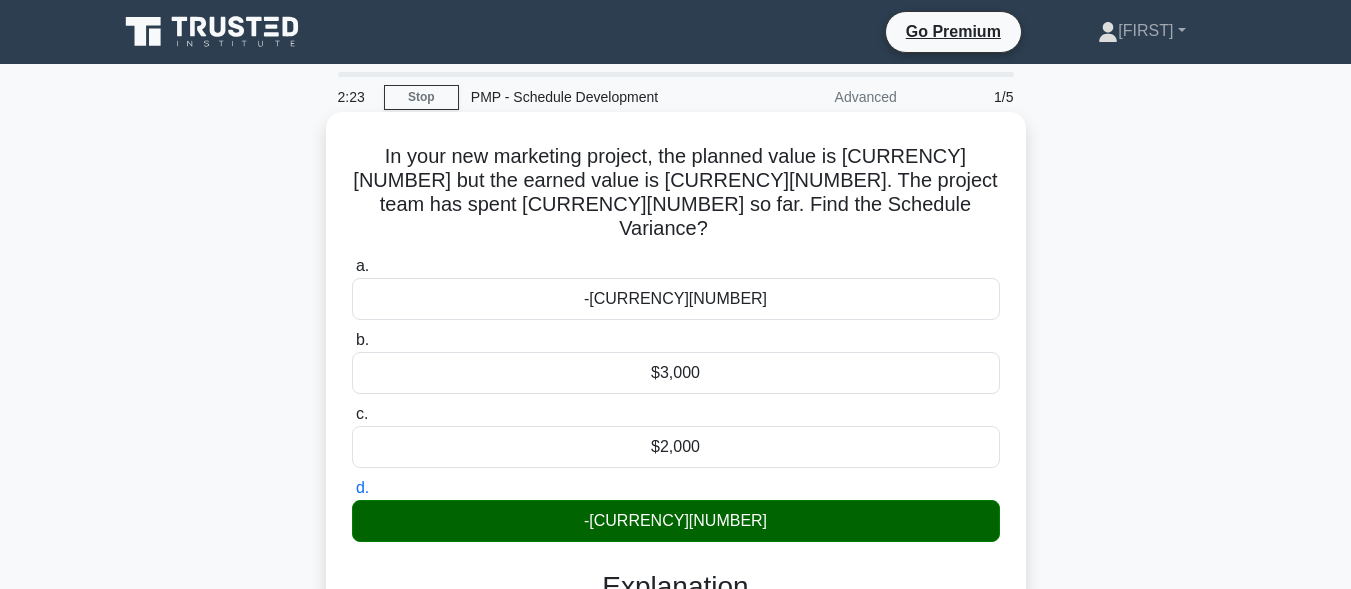 scroll, scrollTop: 491, scrollLeft: 0, axis: vertical 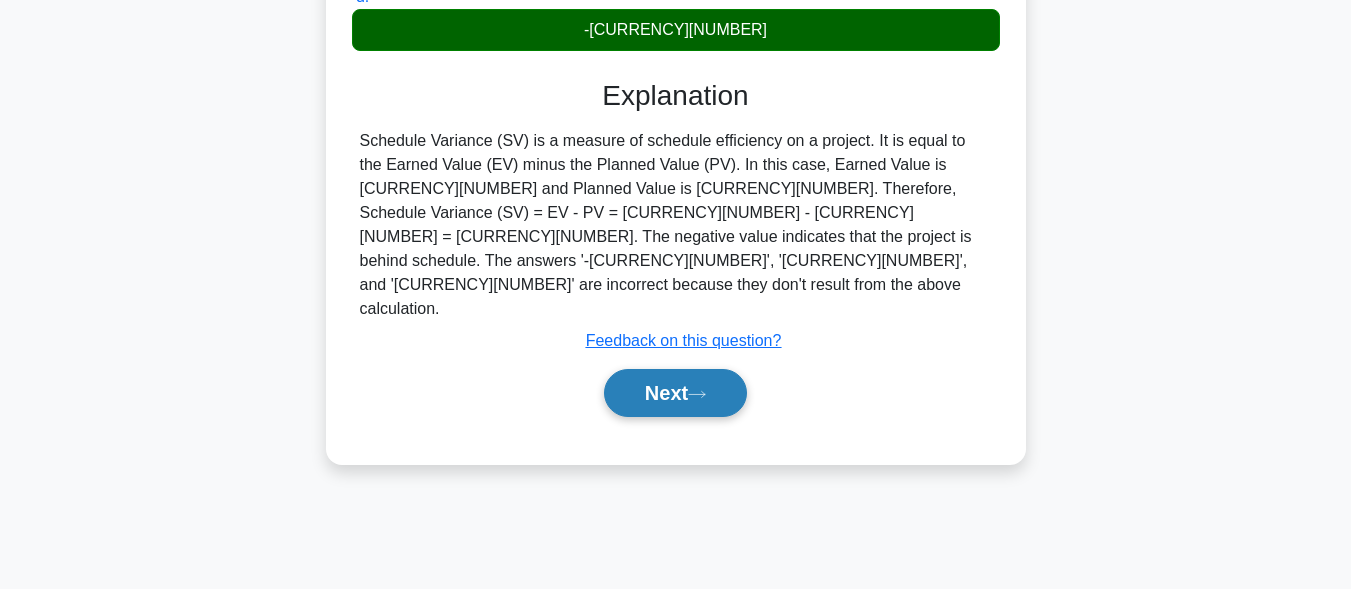click on "Next" at bounding box center [675, 393] 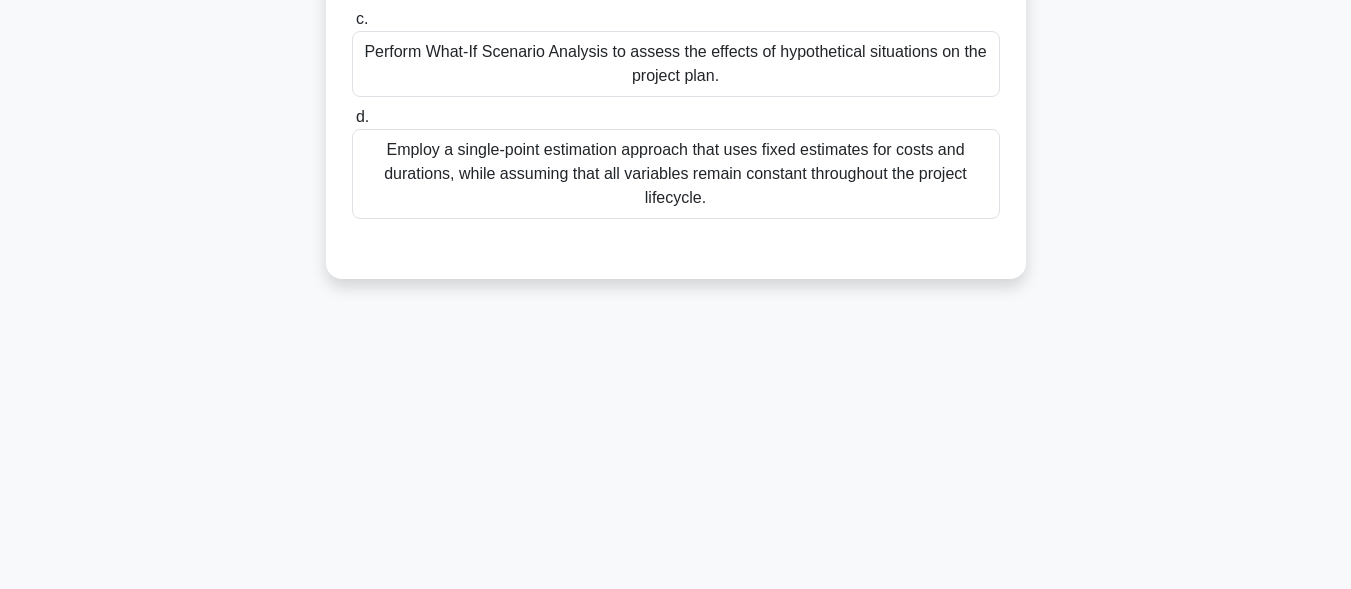 click on "Employ a single-point estimation approach that uses fixed estimates for costs and durations, while assuming that all variables remain constant throughout the project lifecycle." at bounding box center (676, 174) 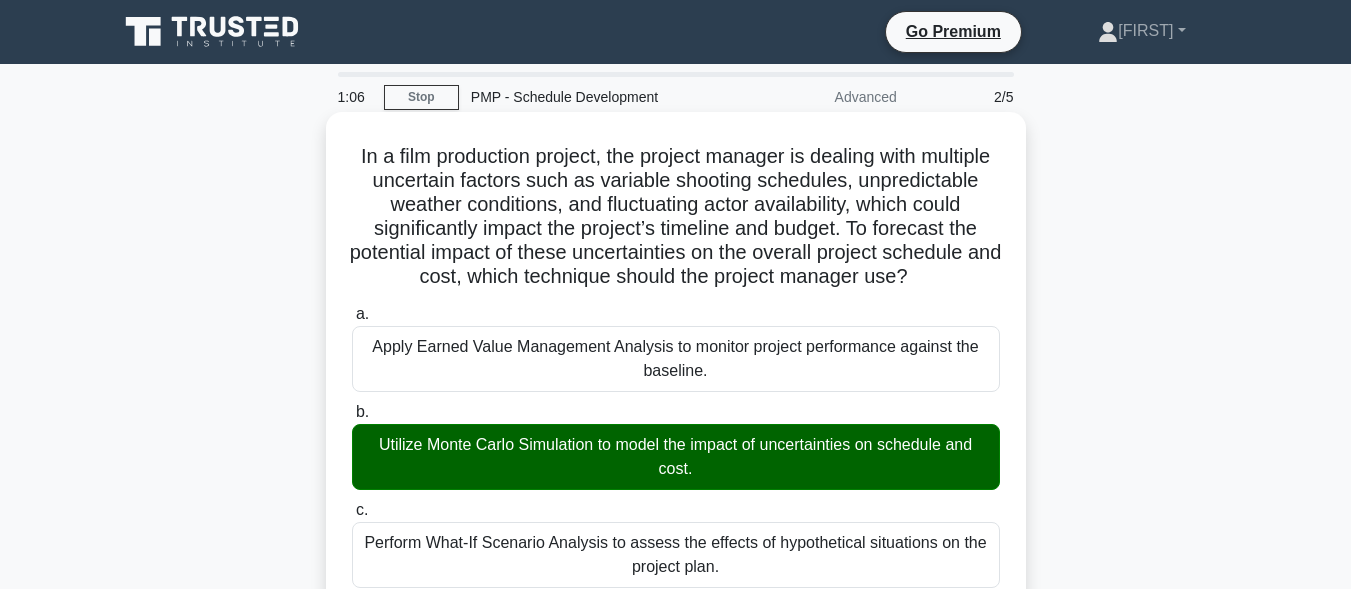 scroll, scrollTop: 671, scrollLeft: 0, axis: vertical 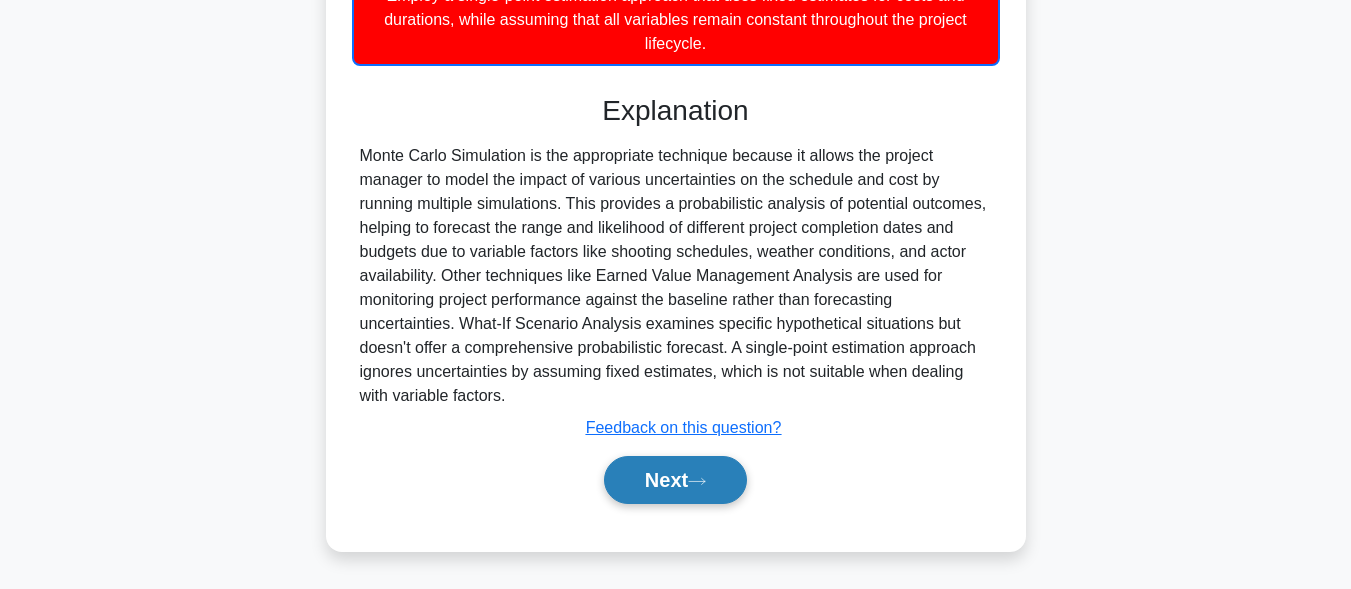 click on "Next" at bounding box center [675, 480] 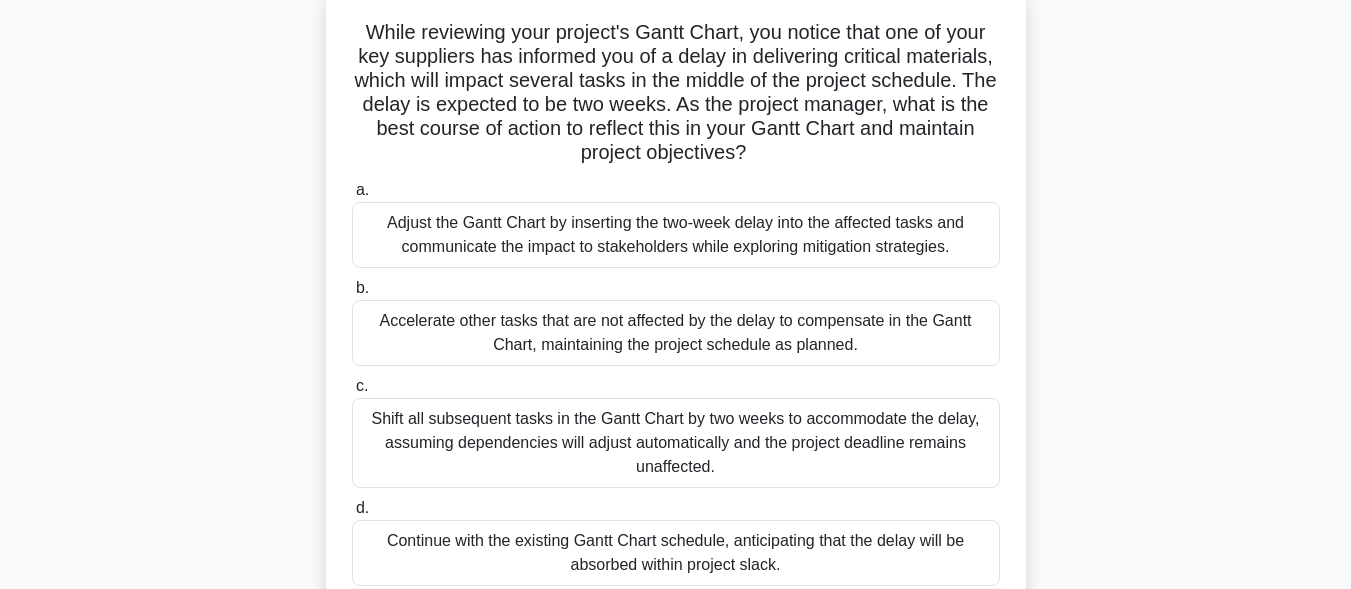 scroll, scrollTop: 91, scrollLeft: 0, axis: vertical 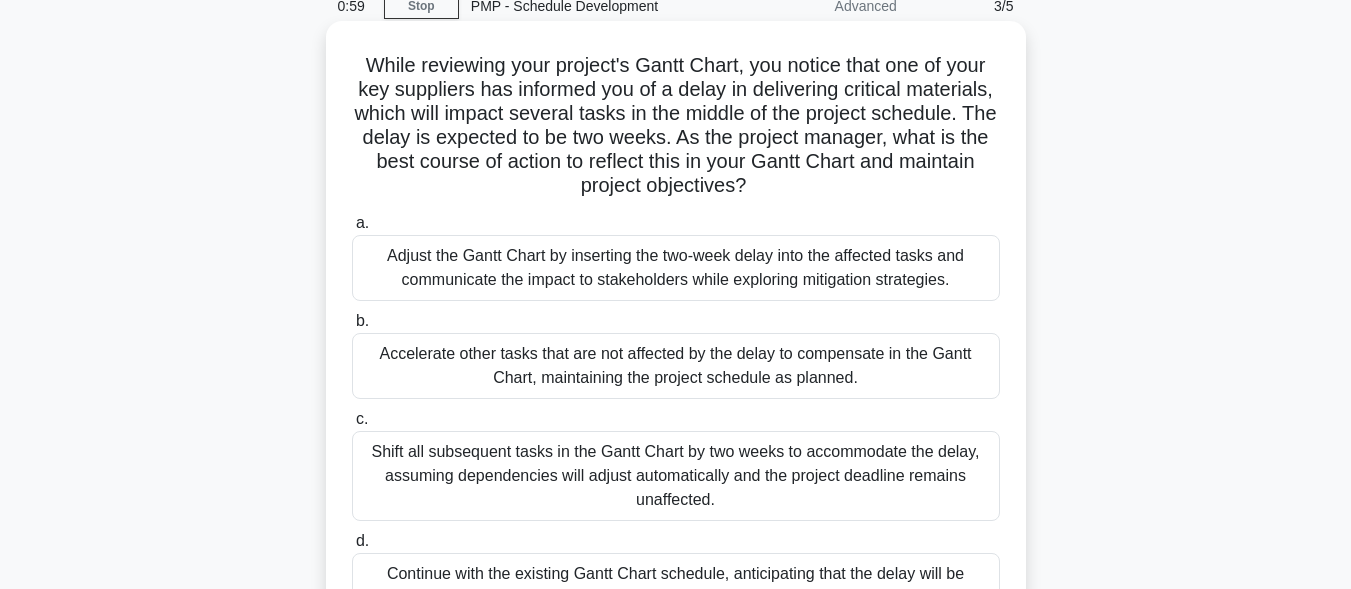 click on "Adjust the Gantt Chart by inserting the two-week delay into the affected tasks and communicate the impact to stakeholders while exploring mitigation strategies." at bounding box center [676, 268] 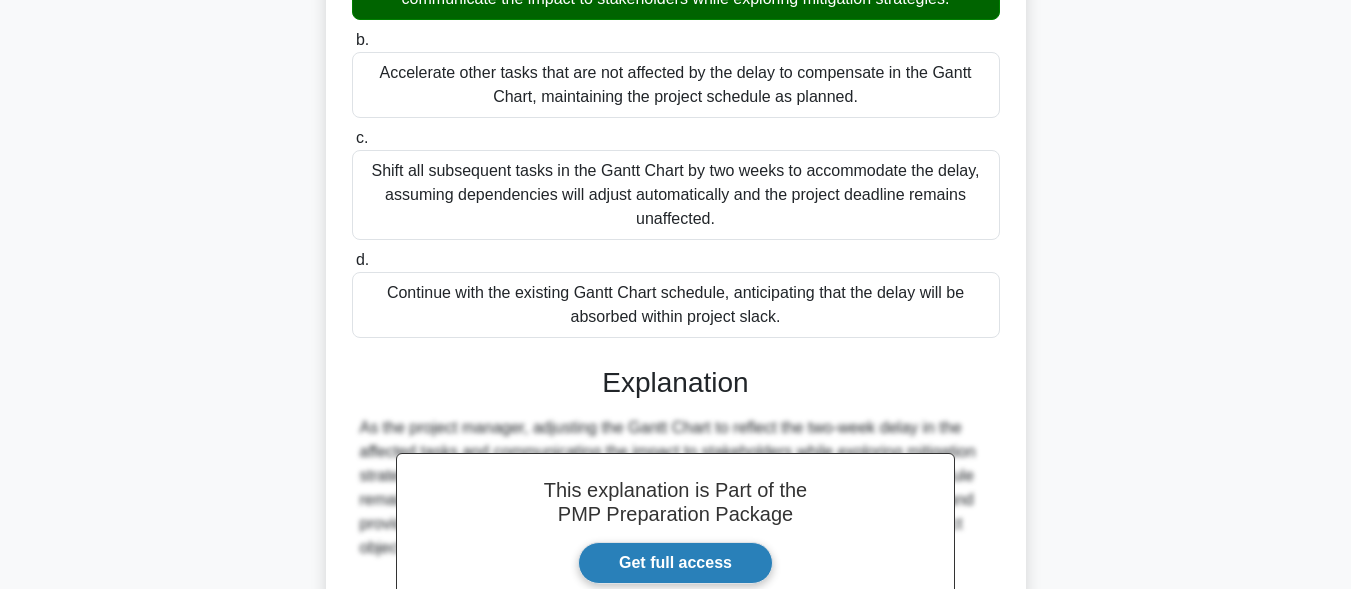scroll, scrollTop: 621, scrollLeft: 0, axis: vertical 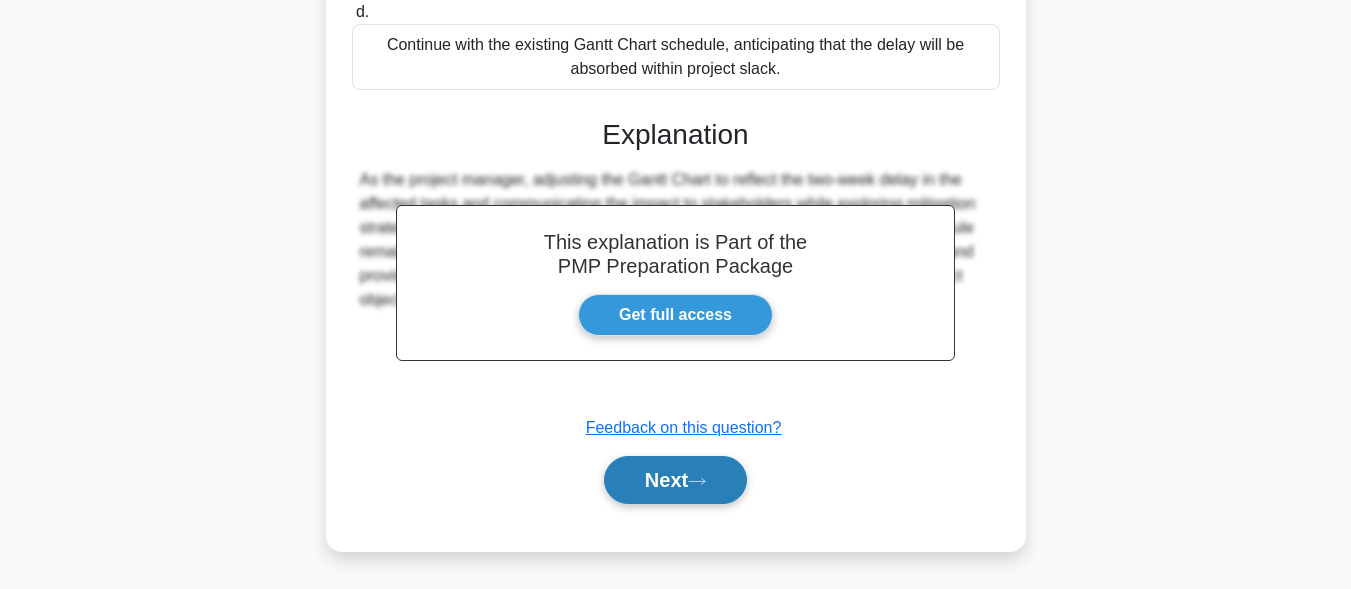 click on "Next" at bounding box center (675, 480) 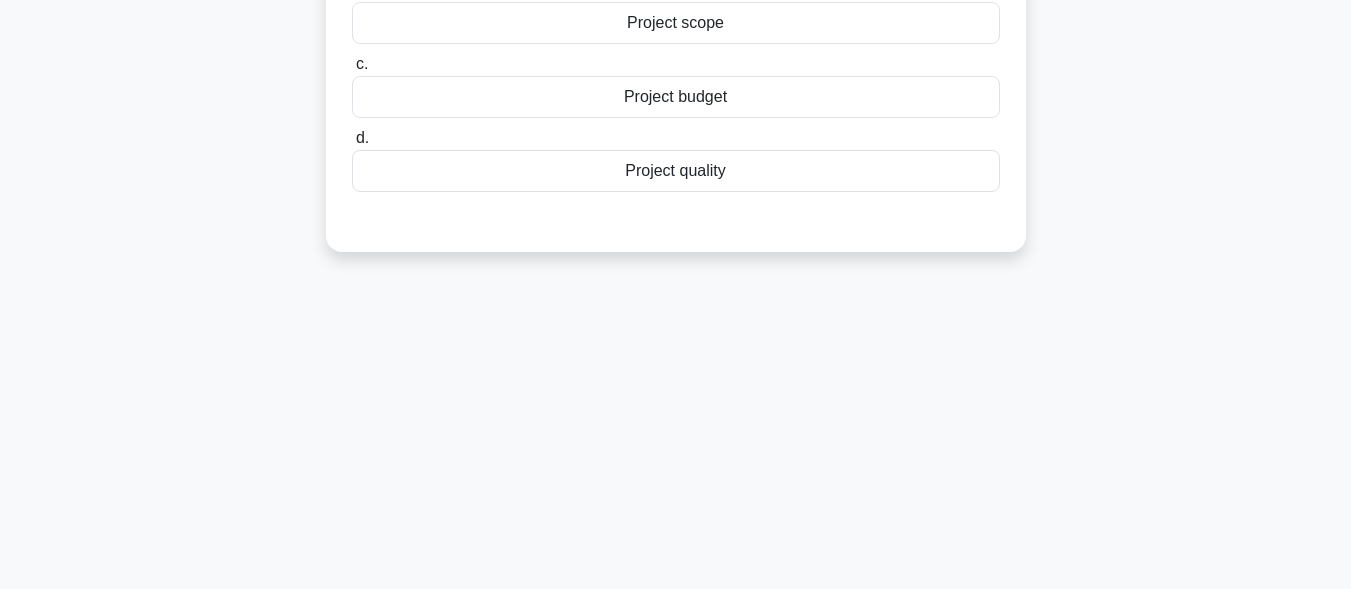 scroll, scrollTop: 0, scrollLeft: 0, axis: both 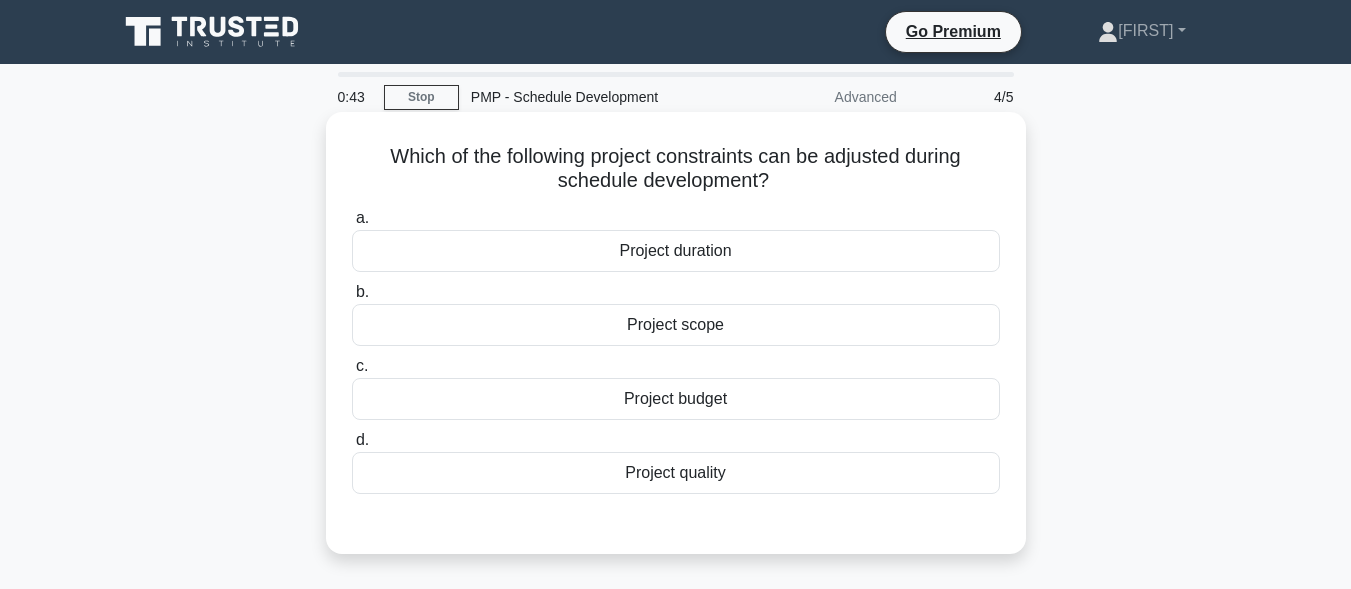 click on "Project duration" at bounding box center [676, 251] 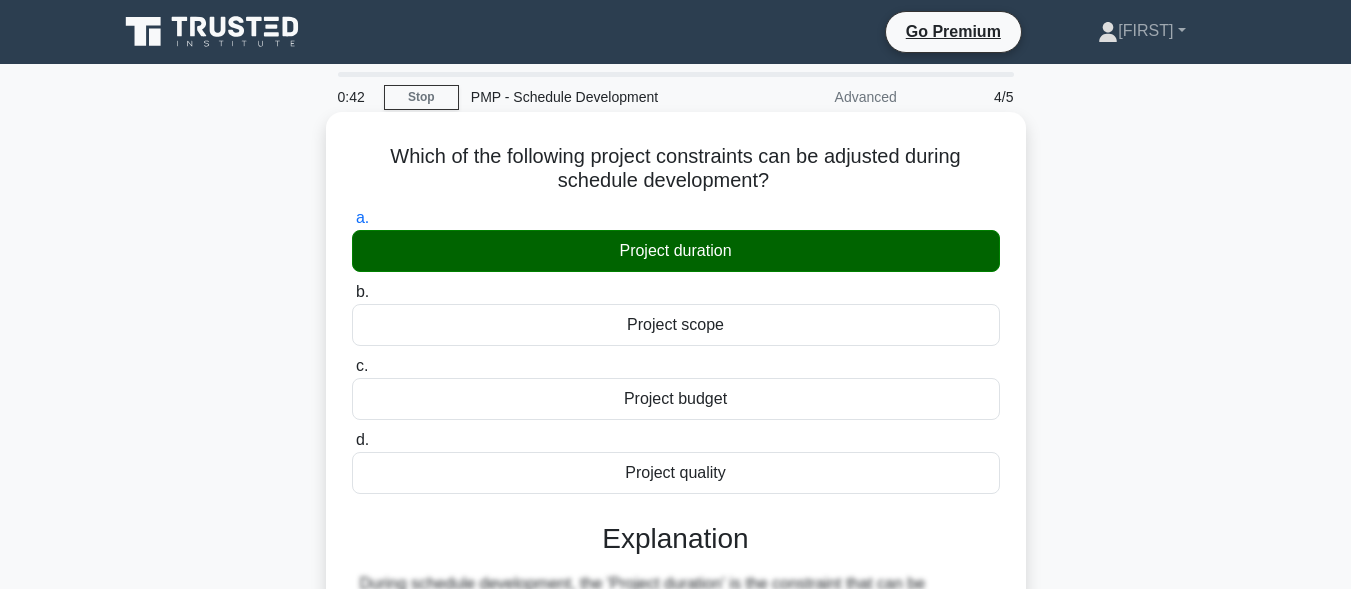 scroll, scrollTop: 491, scrollLeft: 0, axis: vertical 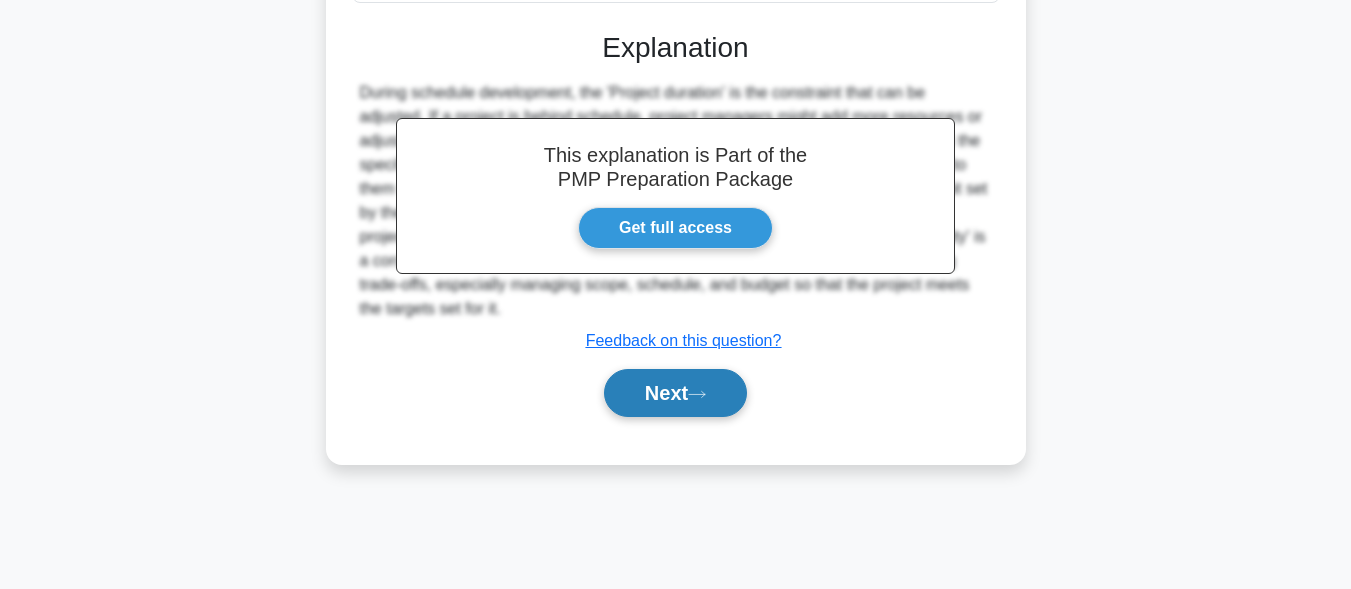 drag, startPoint x: 662, startPoint y: 400, endPoint x: 673, endPoint y: 409, distance: 14.21267 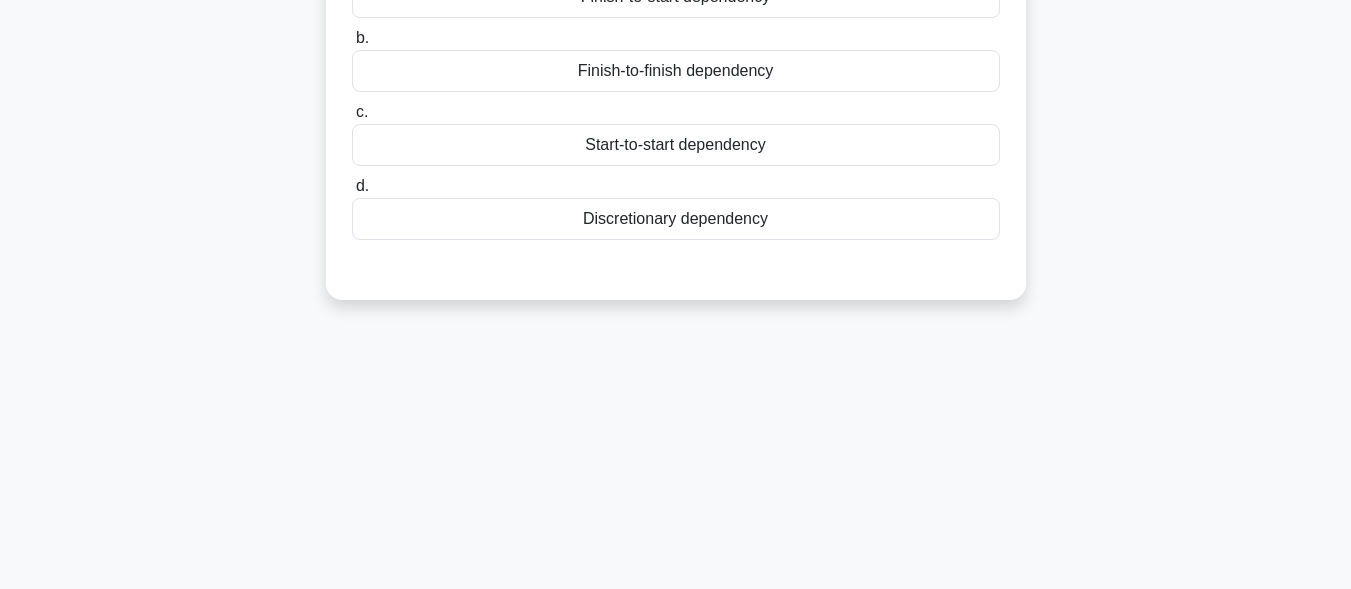 scroll, scrollTop: 0, scrollLeft: 0, axis: both 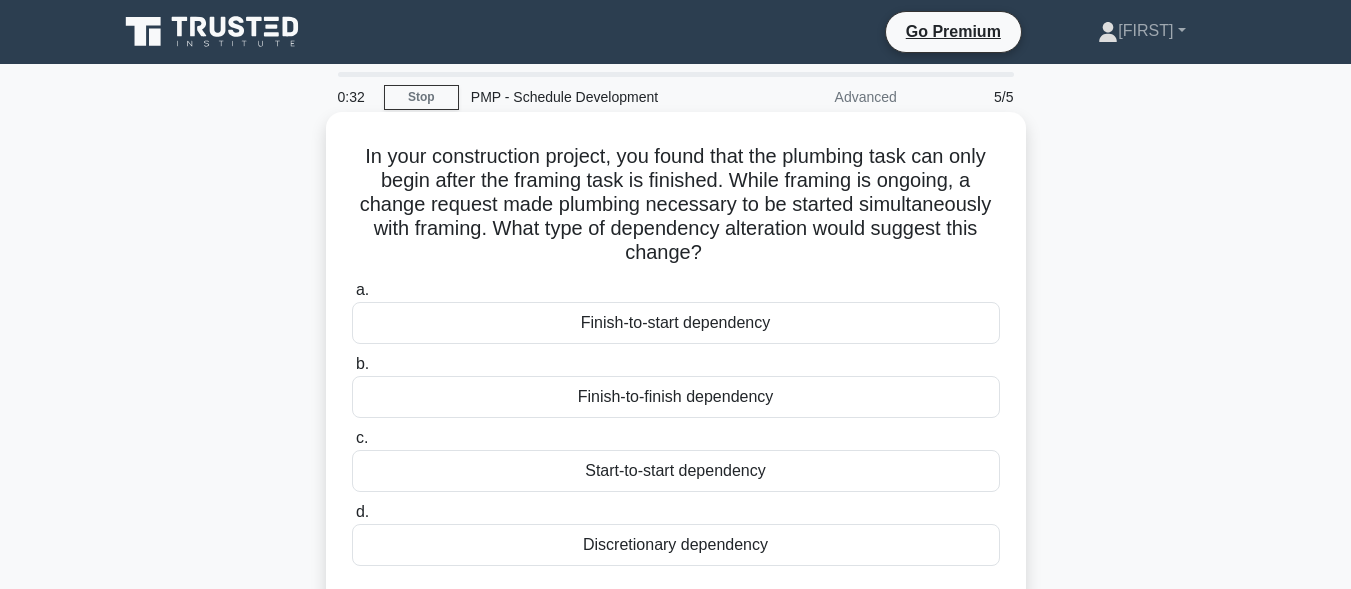 click on "Finish-to-finish dependency" at bounding box center [676, 397] 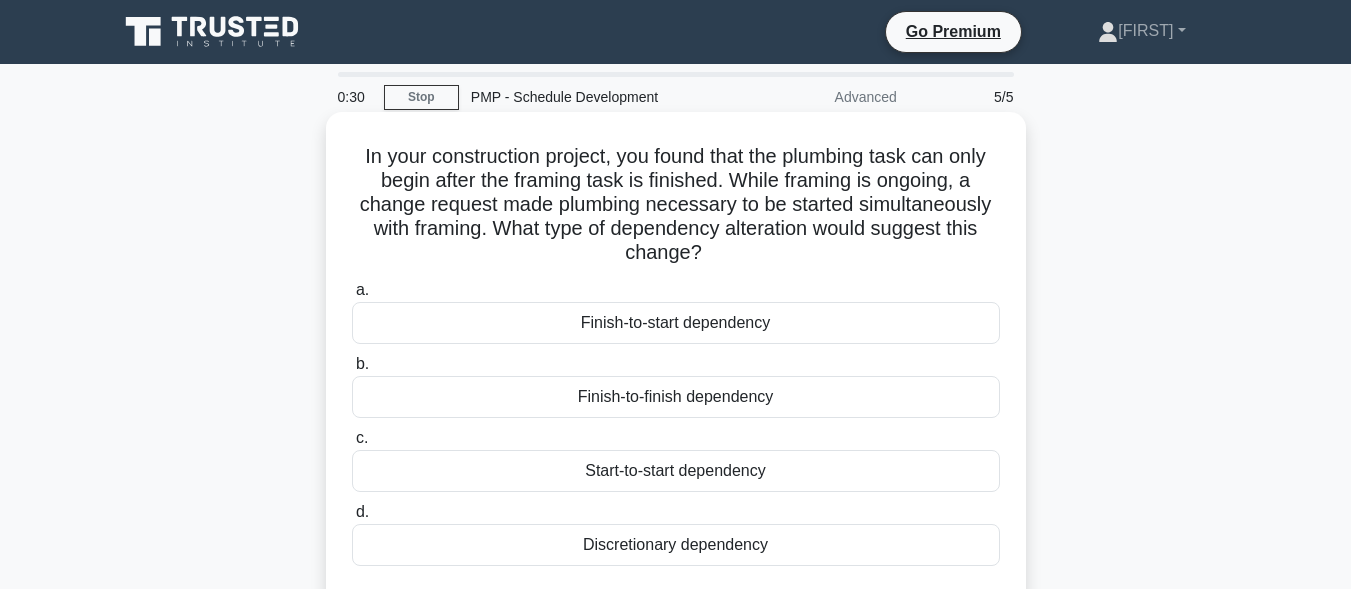 click on "Finish-to-finish dependency" at bounding box center (676, 397) 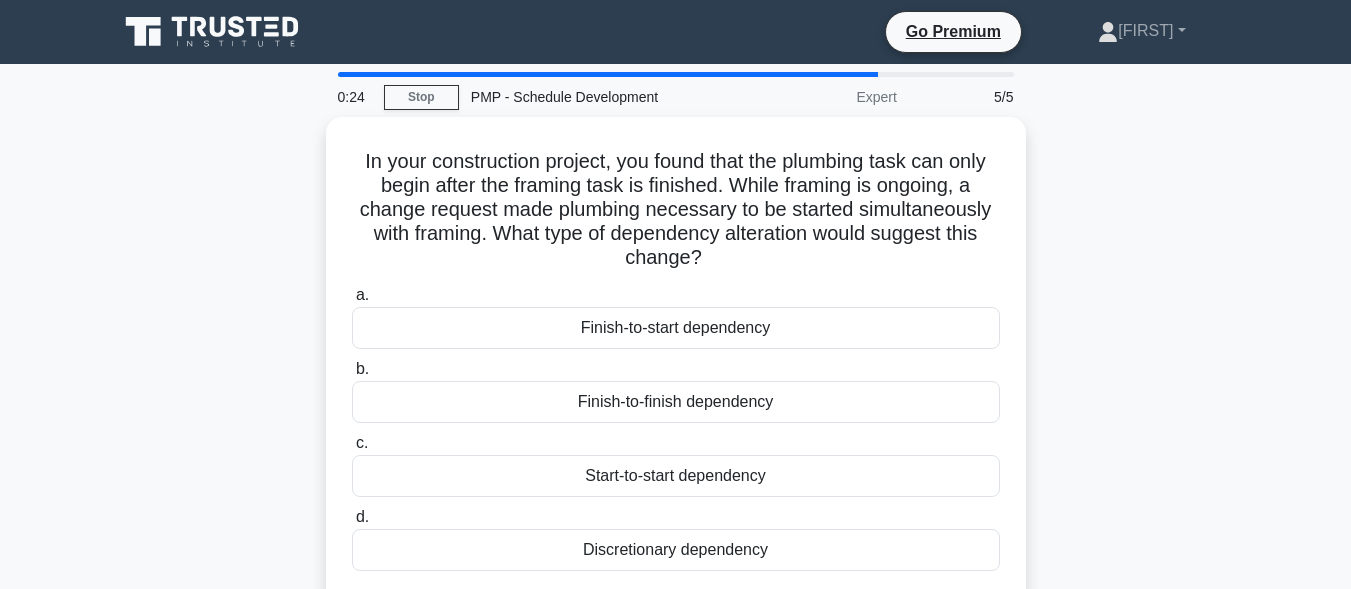 scroll, scrollTop: 0, scrollLeft: 0, axis: both 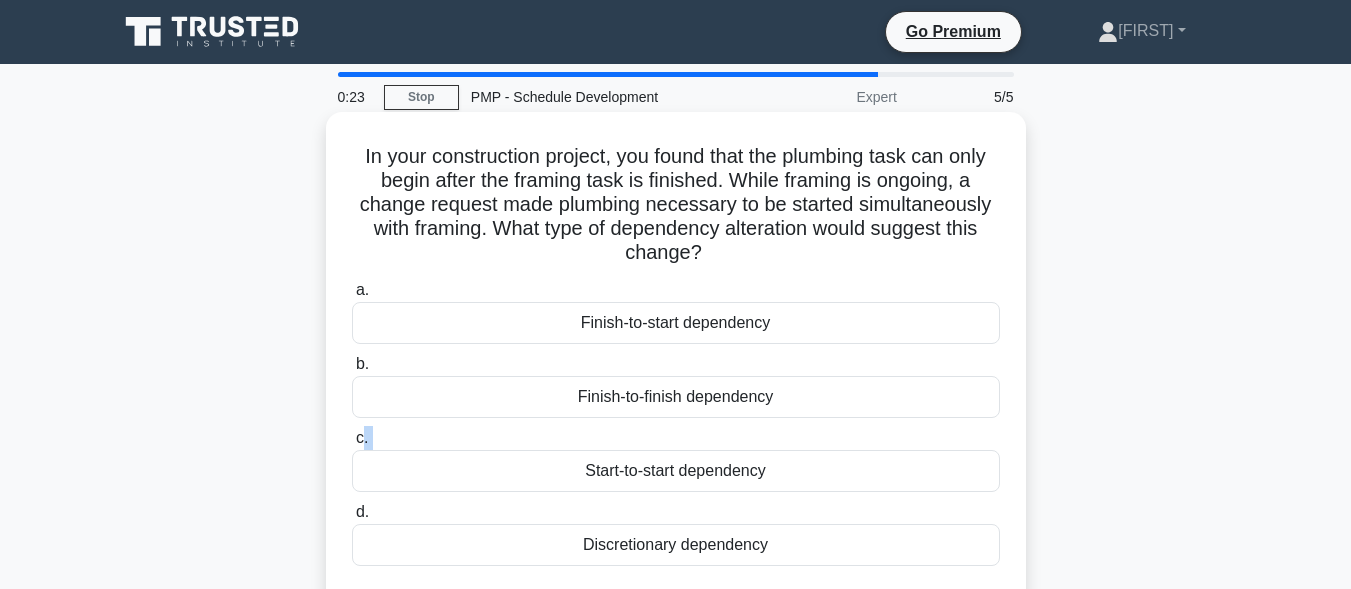 click on "c.
Start-to-start dependency" at bounding box center [676, 459] 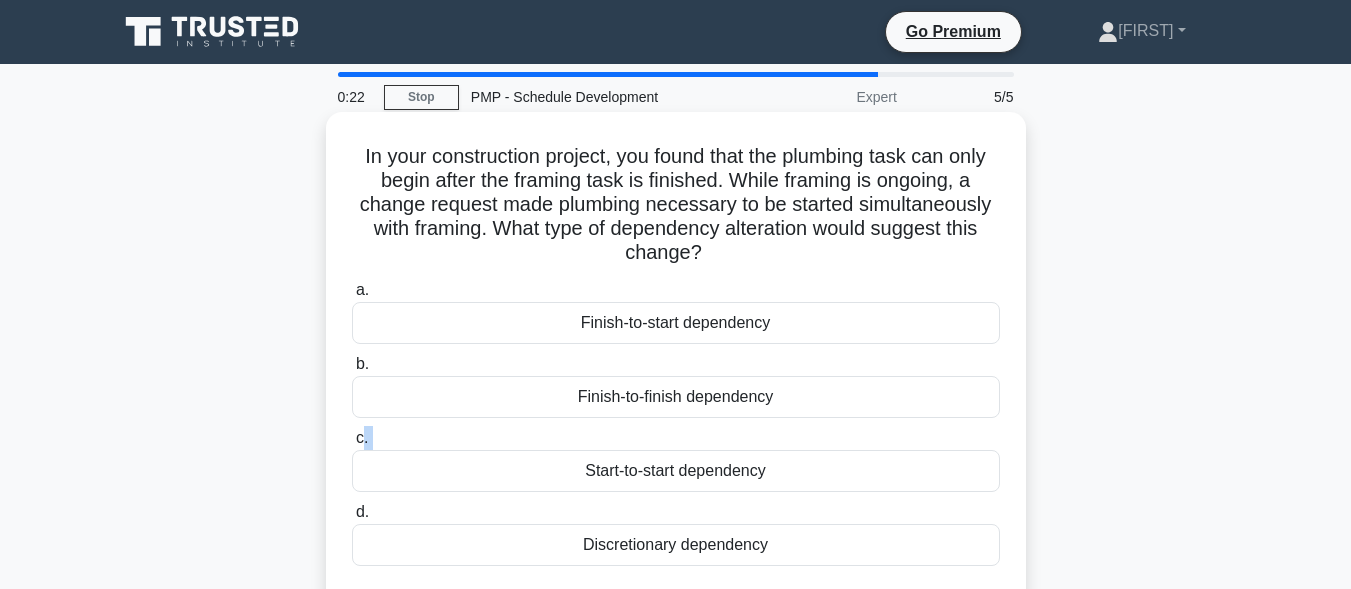 click on "Start-to-start dependency" at bounding box center (676, 471) 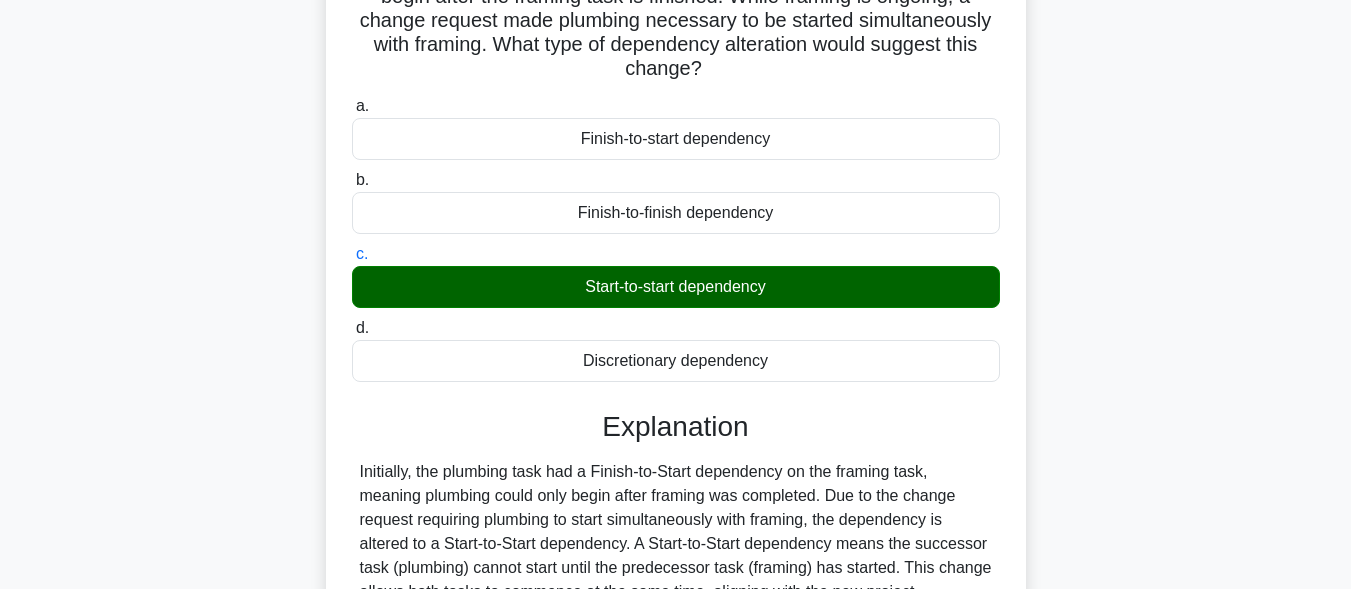 scroll, scrollTop: 491, scrollLeft: 0, axis: vertical 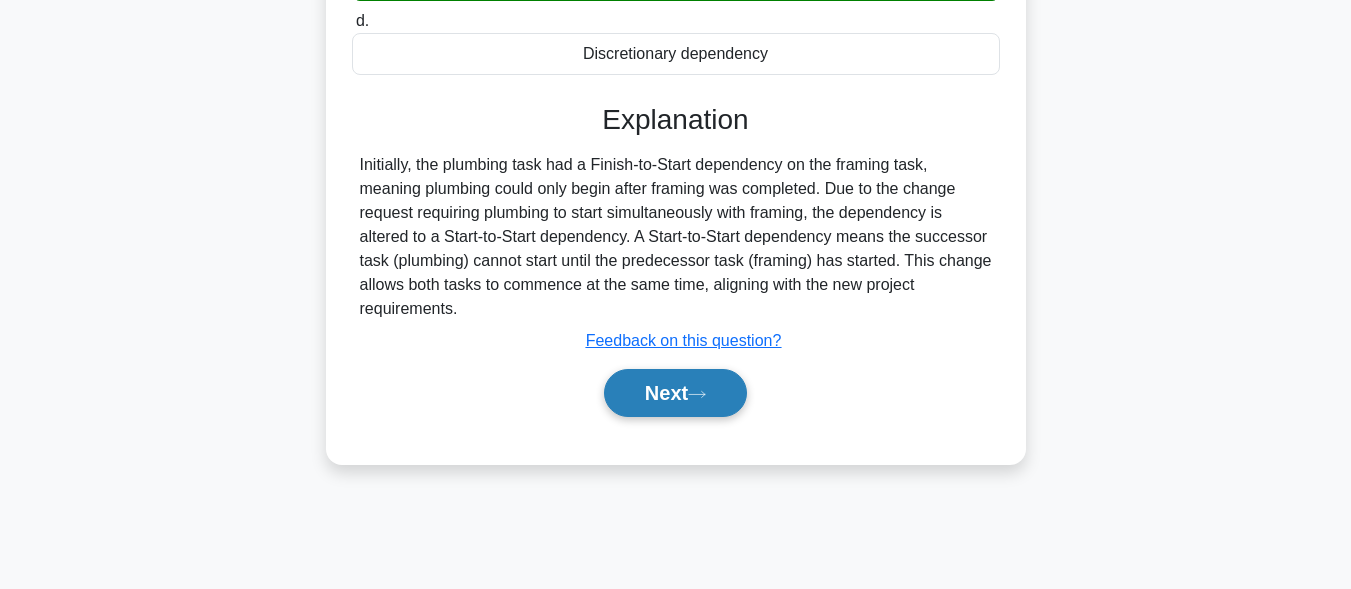 click on "Next" at bounding box center (675, 393) 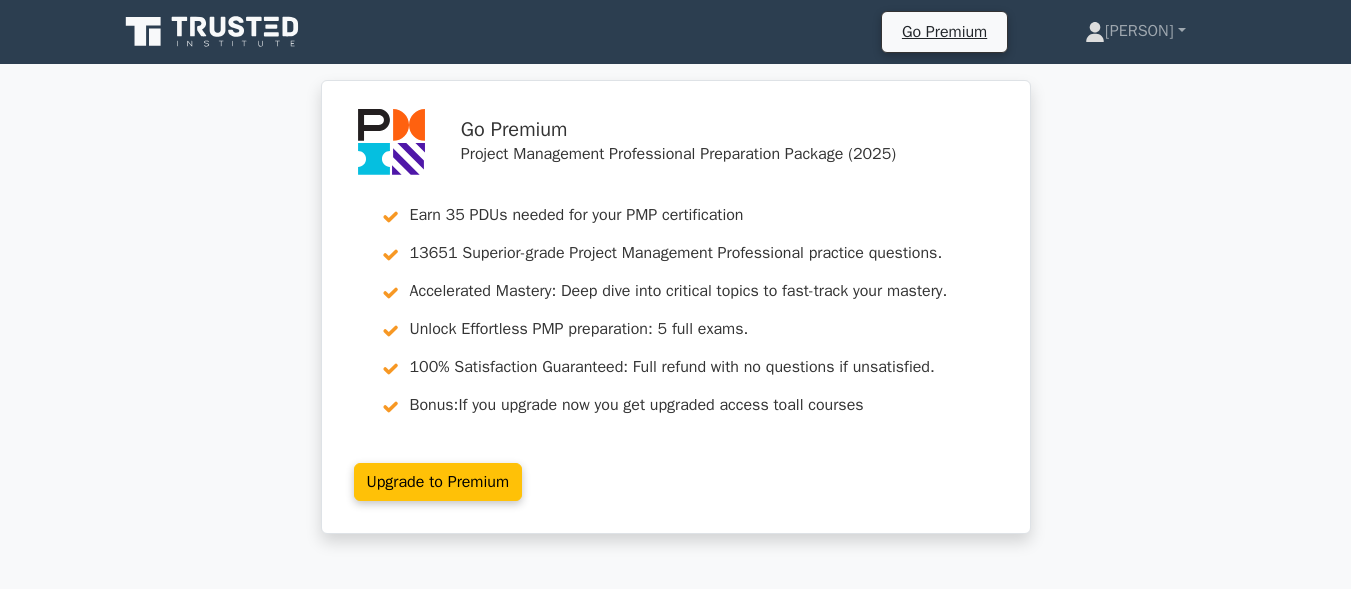 scroll, scrollTop: 0, scrollLeft: 0, axis: both 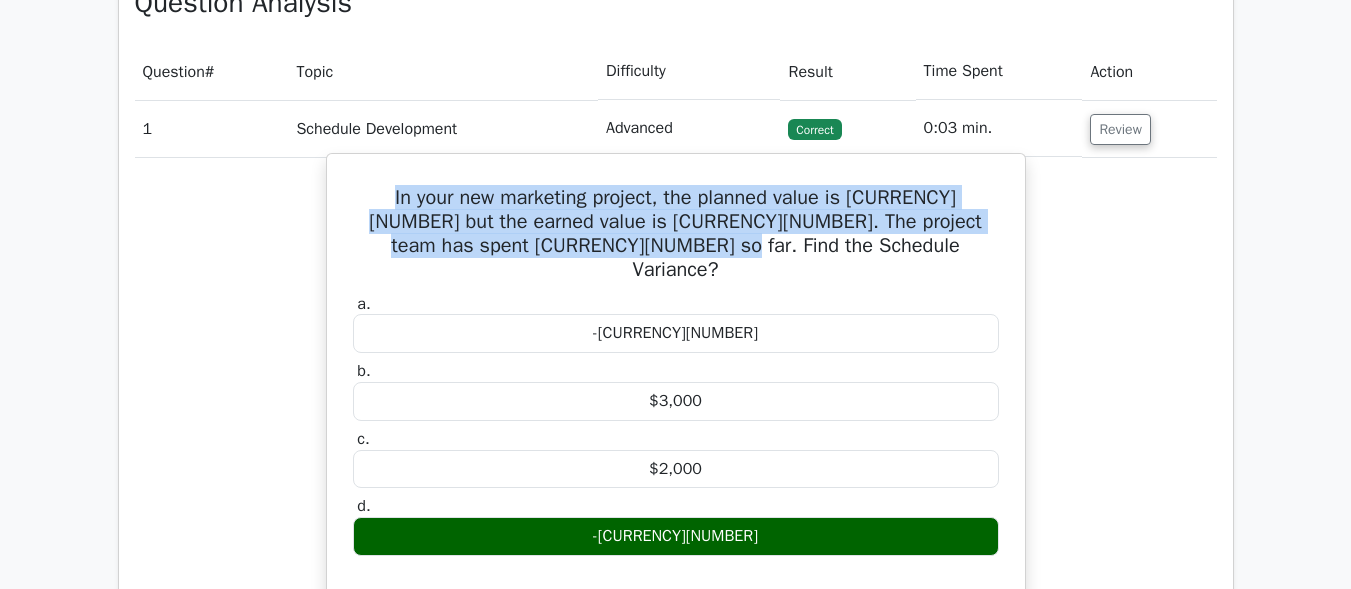 drag, startPoint x: 366, startPoint y: 198, endPoint x: 799, endPoint y: 250, distance: 436.11124 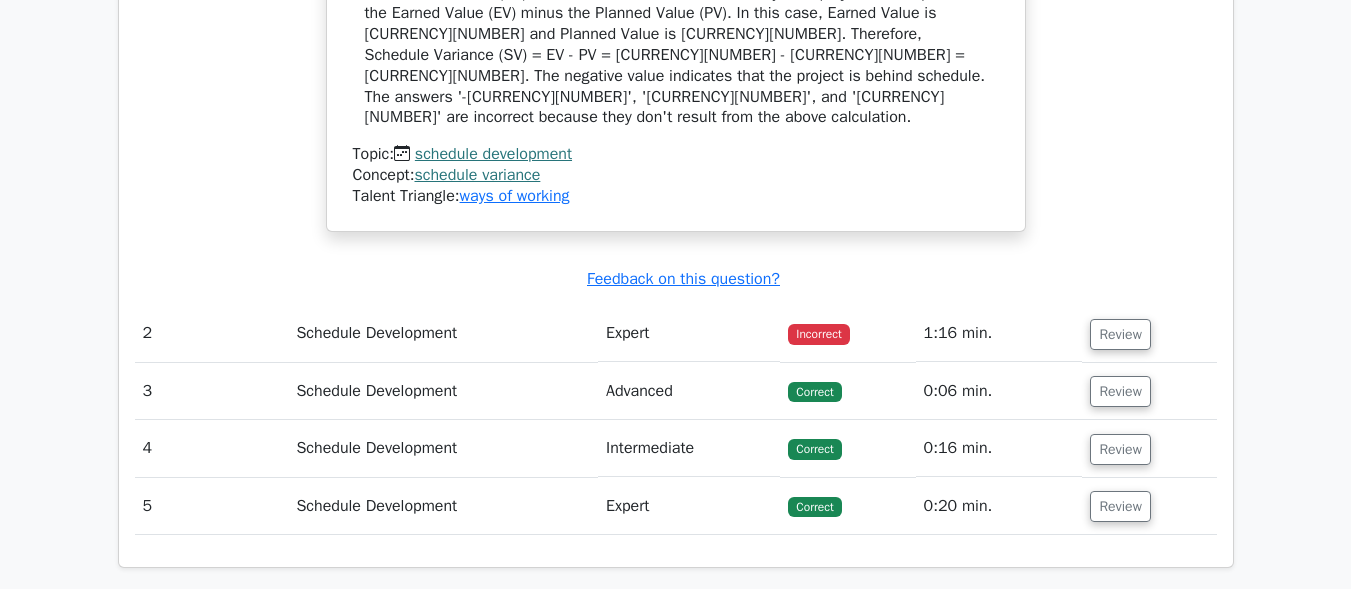scroll, scrollTop: 2100, scrollLeft: 0, axis: vertical 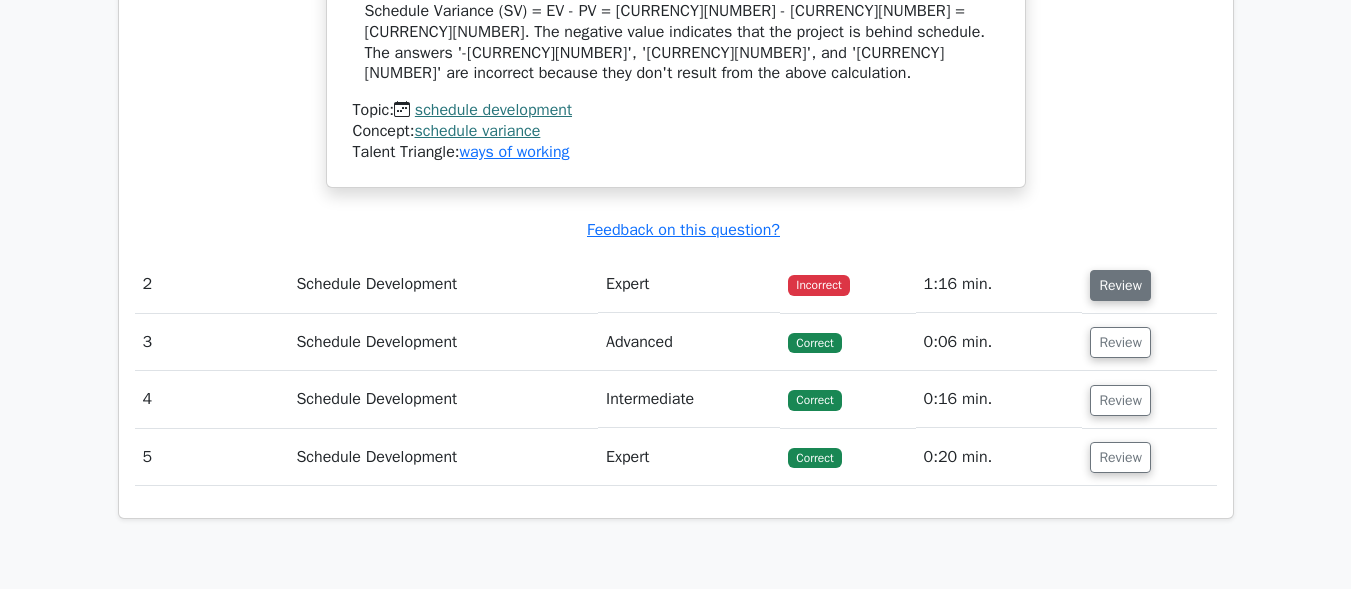 click on "Review" at bounding box center (1120, 285) 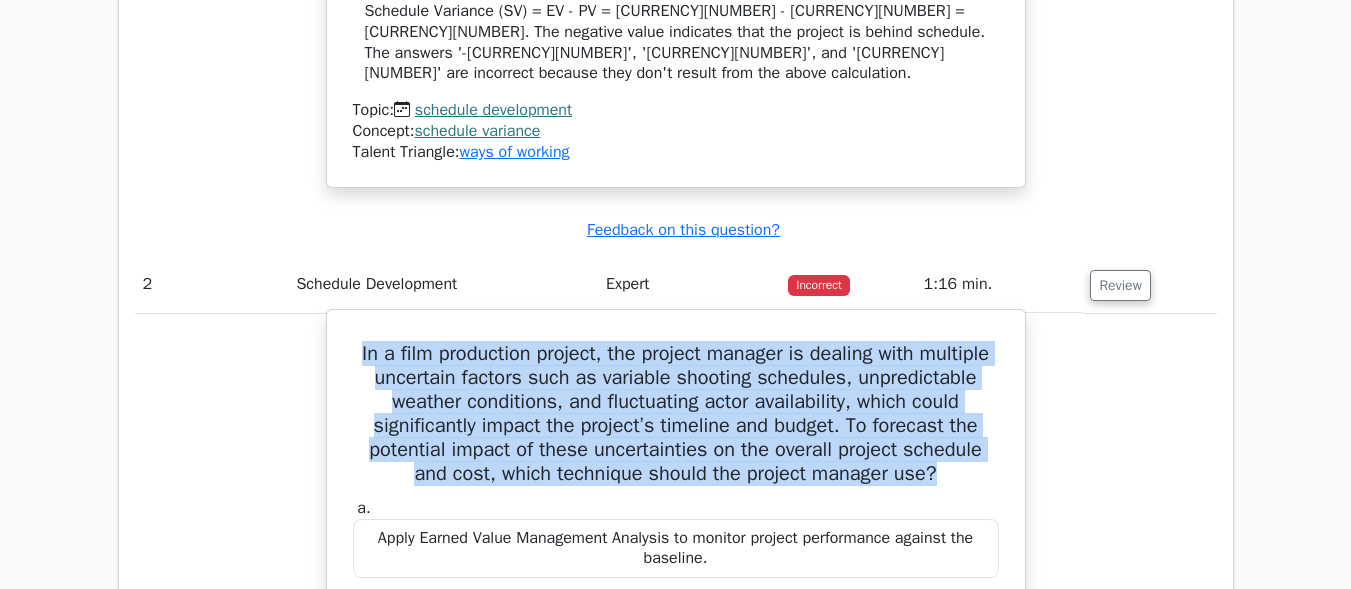 drag, startPoint x: 711, startPoint y: 465, endPoint x: 374, endPoint y: 308, distance: 371.77682 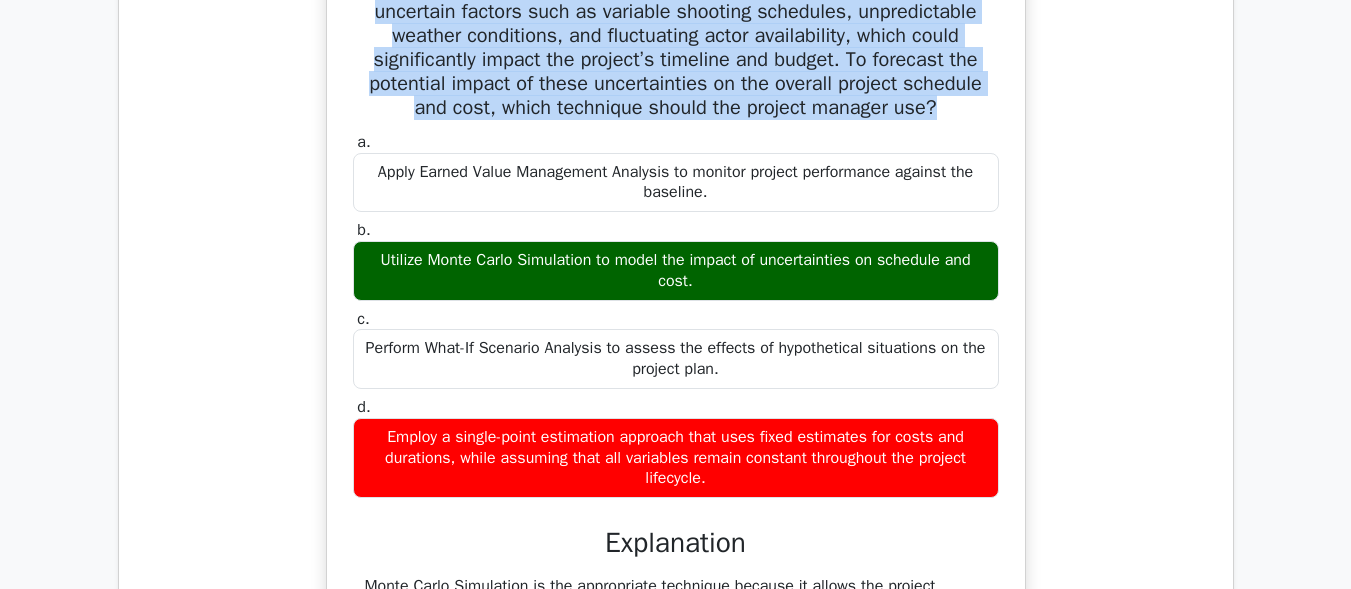 scroll, scrollTop: 2500, scrollLeft: 0, axis: vertical 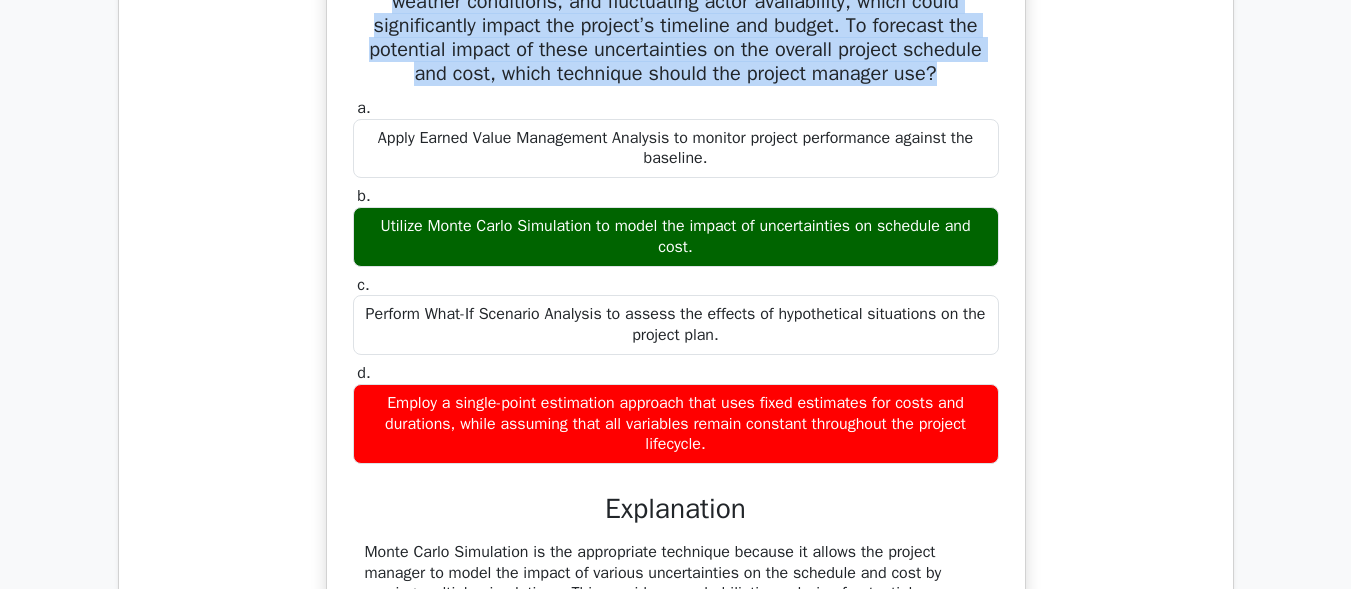 drag, startPoint x: 375, startPoint y: 381, endPoint x: 738, endPoint y: 432, distance: 366.56512 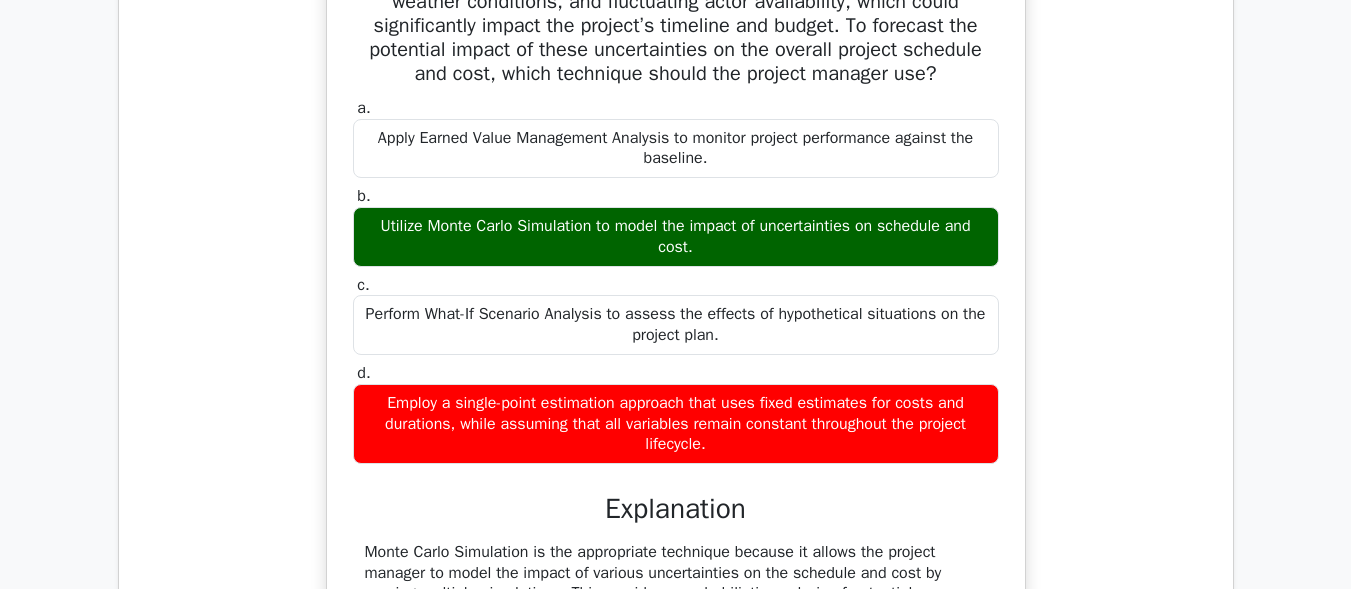 click on "d.
Employ a single-point estimation approach that uses fixed estimates for costs and durations, while assuming that all variables remain constant throughout the project lifecycle." at bounding box center [676, 413] 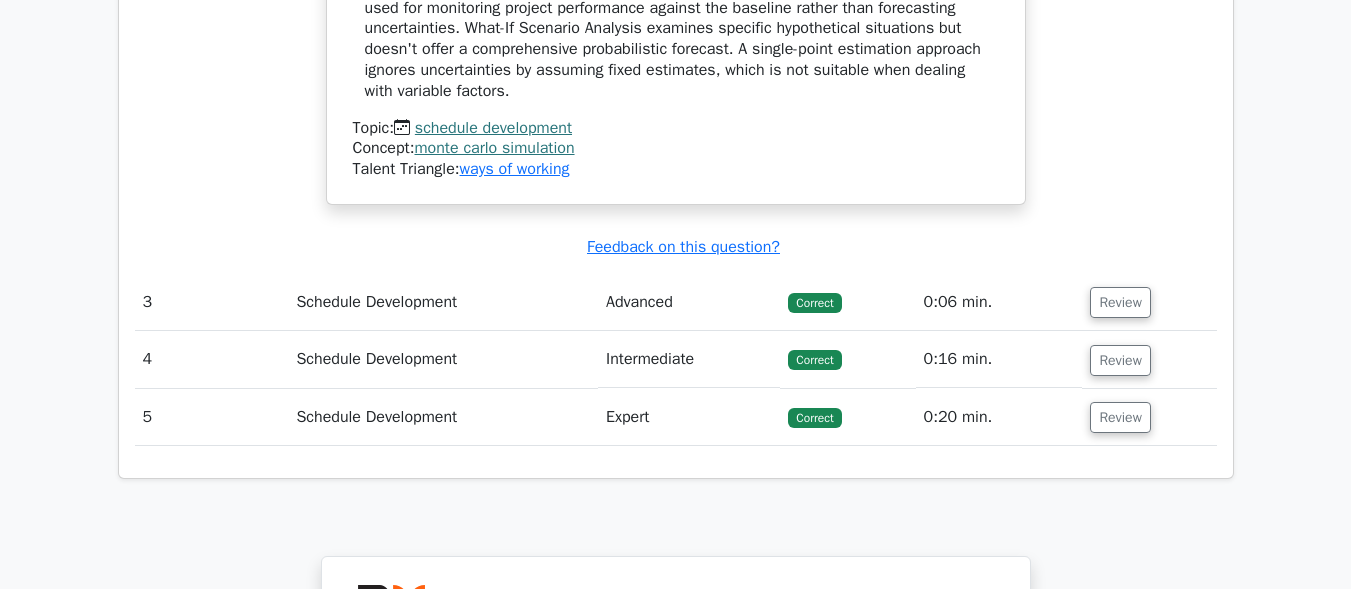 scroll, scrollTop: 3300, scrollLeft: 0, axis: vertical 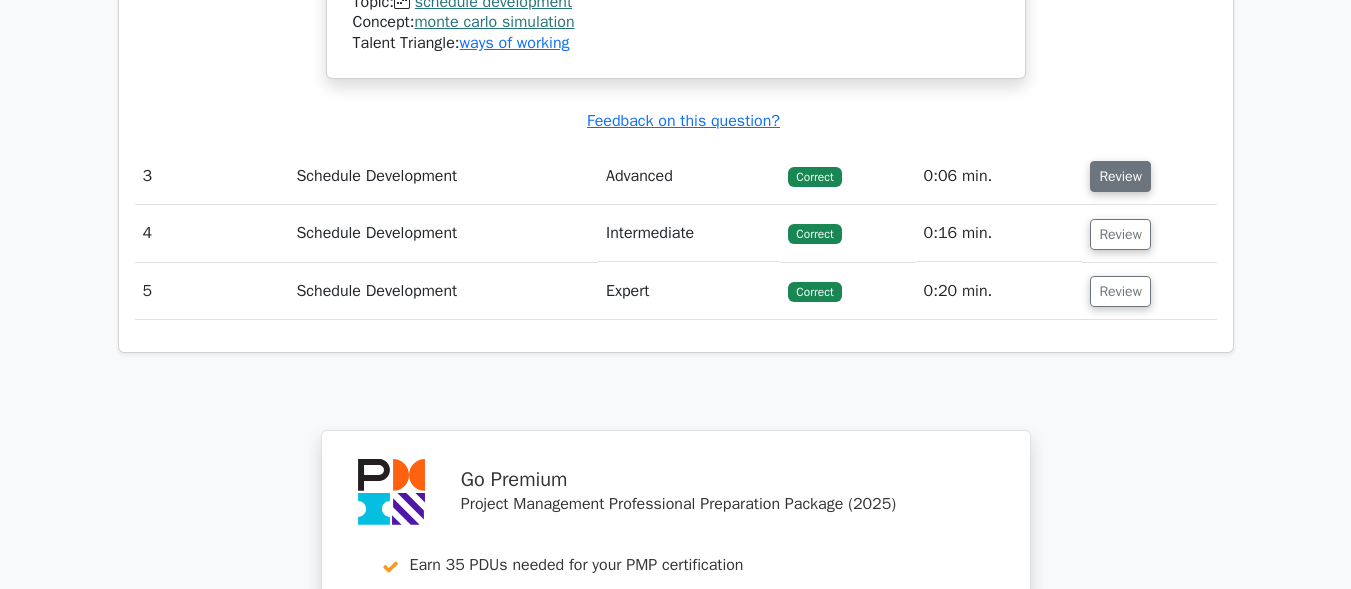 click on "Review" at bounding box center [1120, 176] 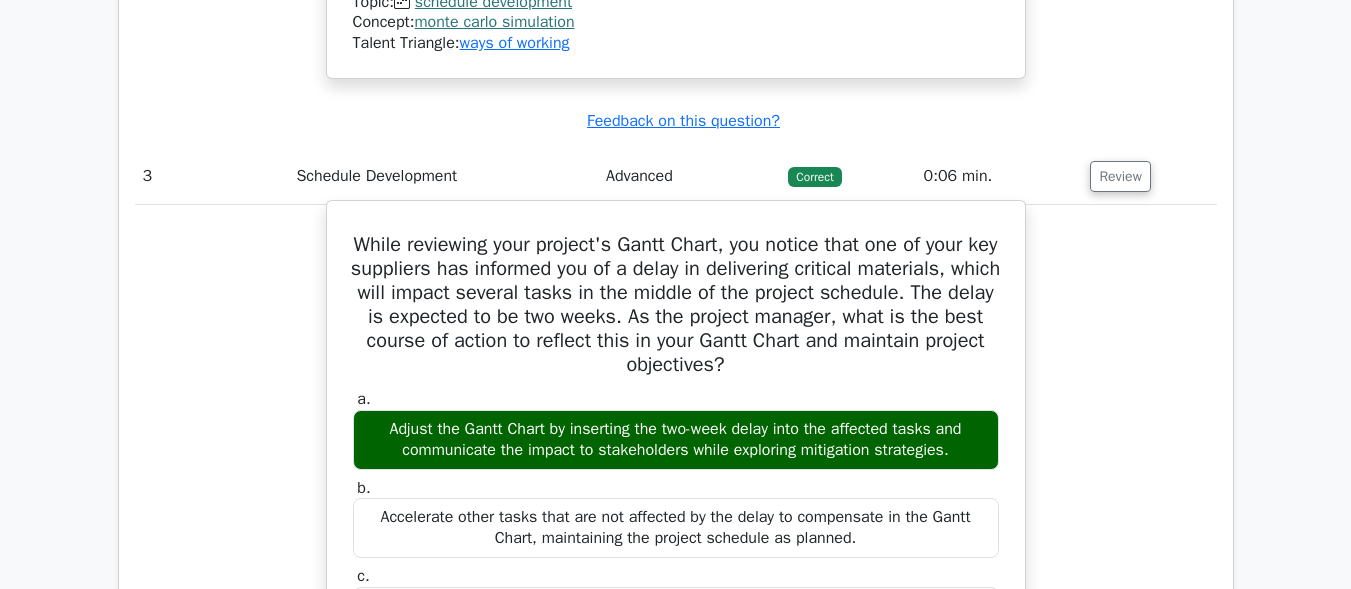 click on "While reviewing your project's Gantt Chart, you notice that one of your key suppliers has informed you of a delay in delivering critical materials, which will impact several tasks in the middle of the project schedule. The delay is expected to be two weeks. As the project manager, what is the best course of action to reflect this in your Gantt Chart and maintain project objectives?" at bounding box center (676, 305) 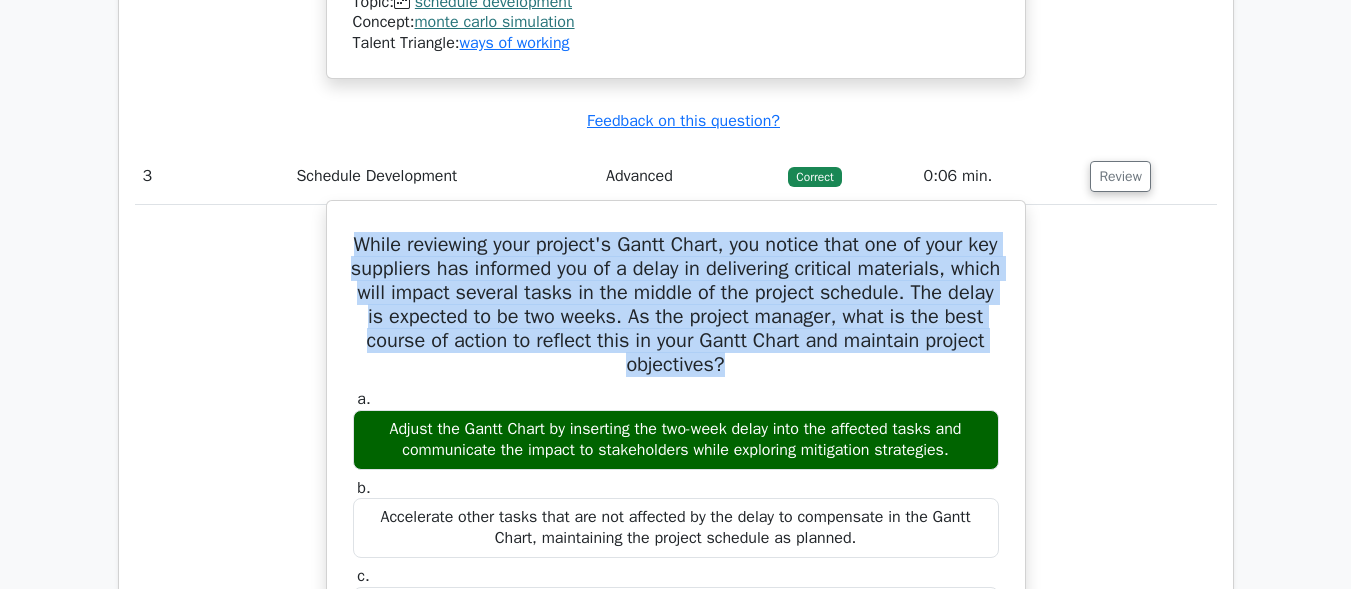 drag, startPoint x: 857, startPoint y: 349, endPoint x: 345, endPoint y: 210, distance: 530.5328 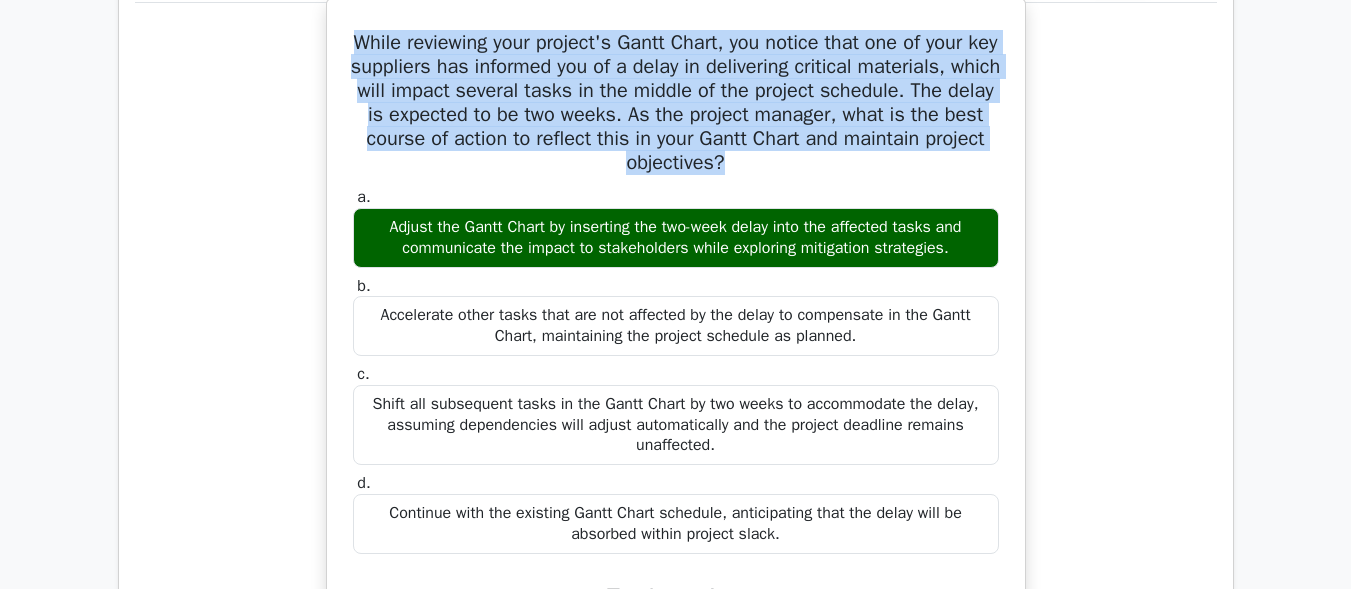scroll, scrollTop: 3500, scrollLeft: 0, axis: vertical 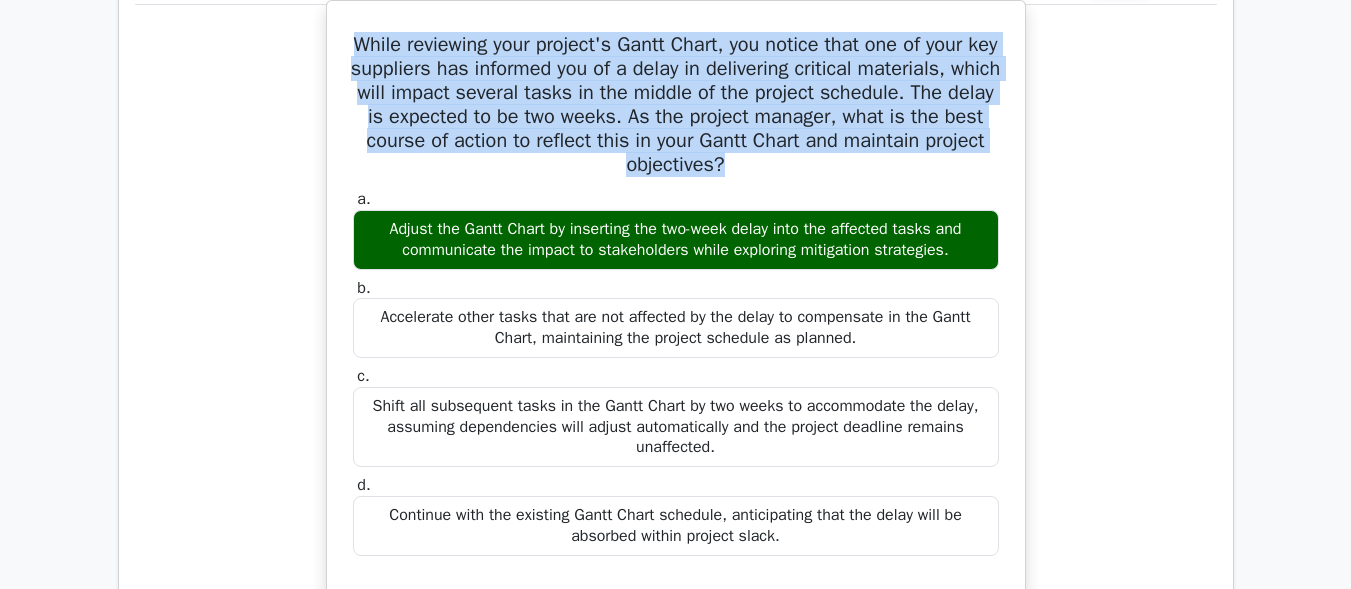 drag, startPoint x: 967, startPoint y: 233, endPoint x: 406, endPoint y: 175, distance: 563.99023 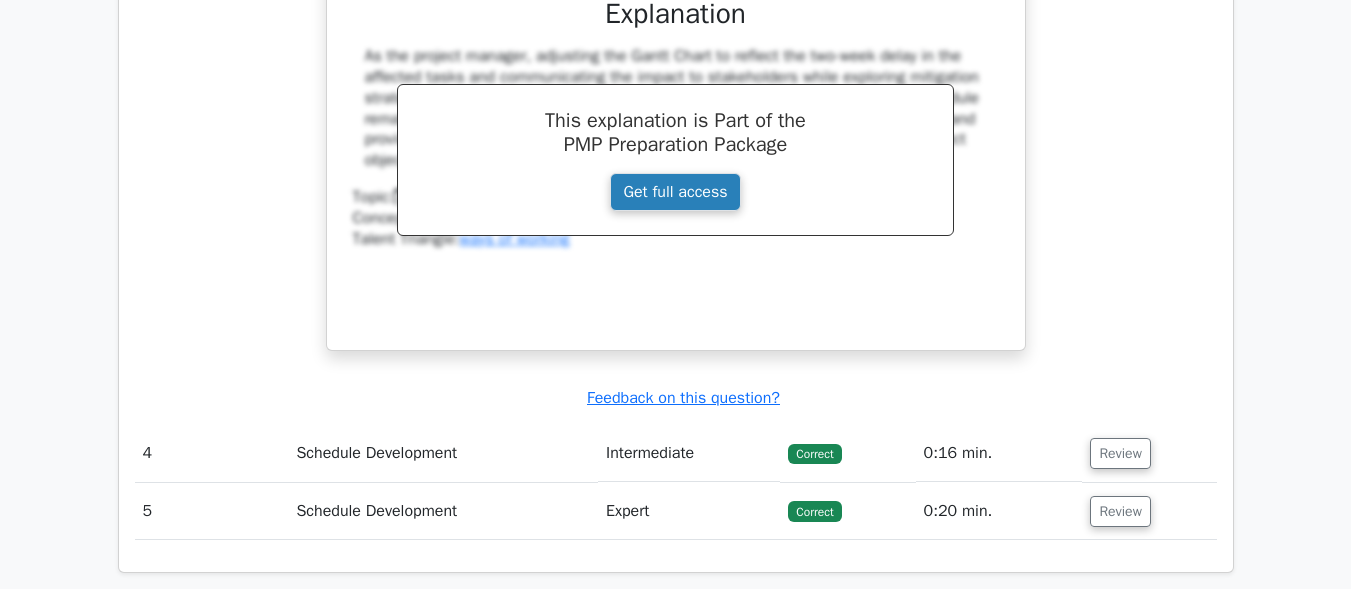 scroll, scrollTop: 4200, scrollLeft: 0, axis: vertical 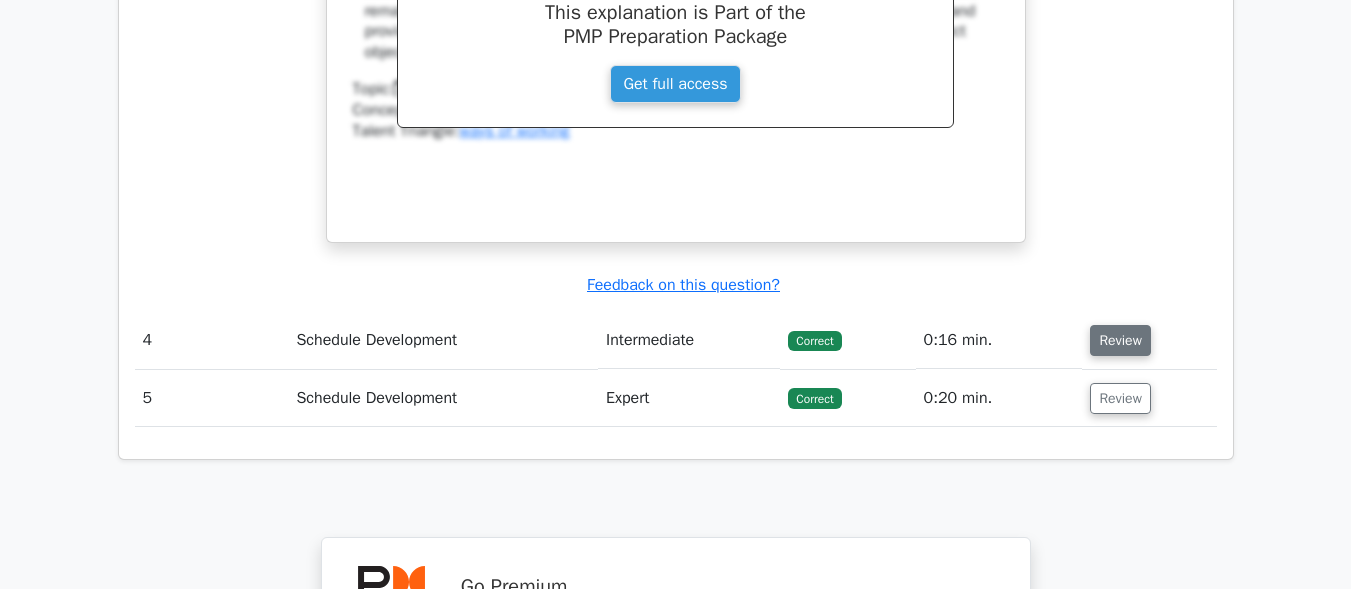 click on "Review" at bounding box center [1120, 340] 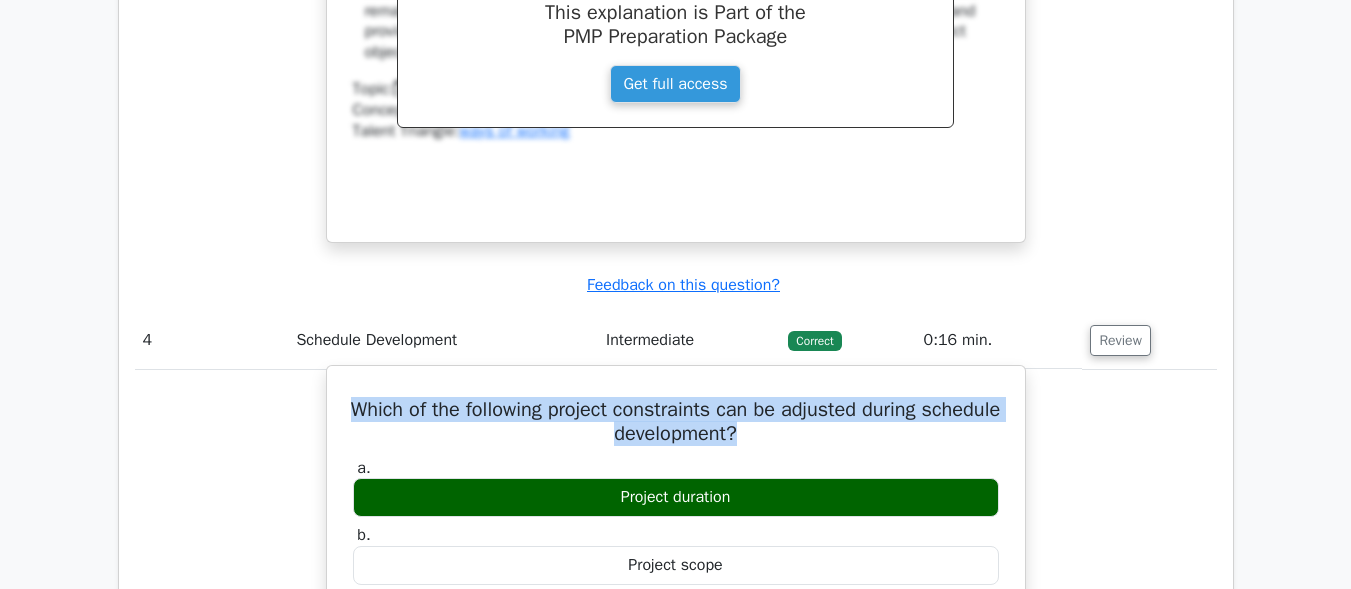 drag, startPoint x: 798, startPoint y: 412, endPoint x: 389, endPoint y: 353, distance: 413.23358 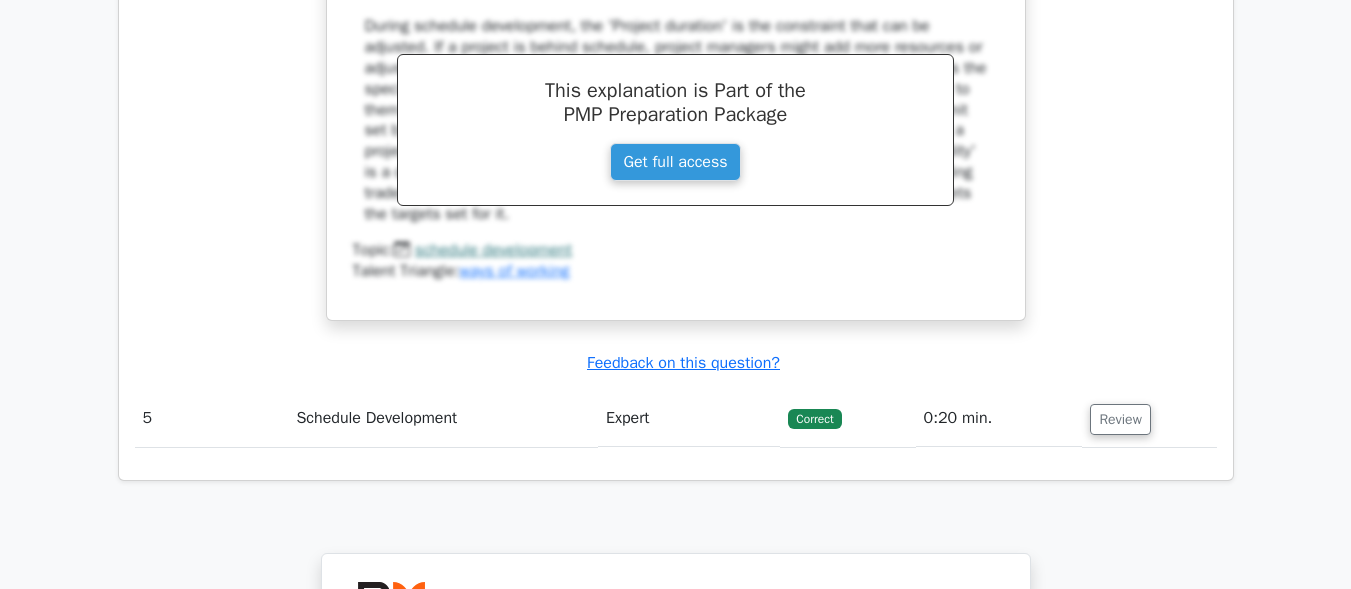 scroll, scrollTop: 5000, scrollLeft: 0, axis: vertical 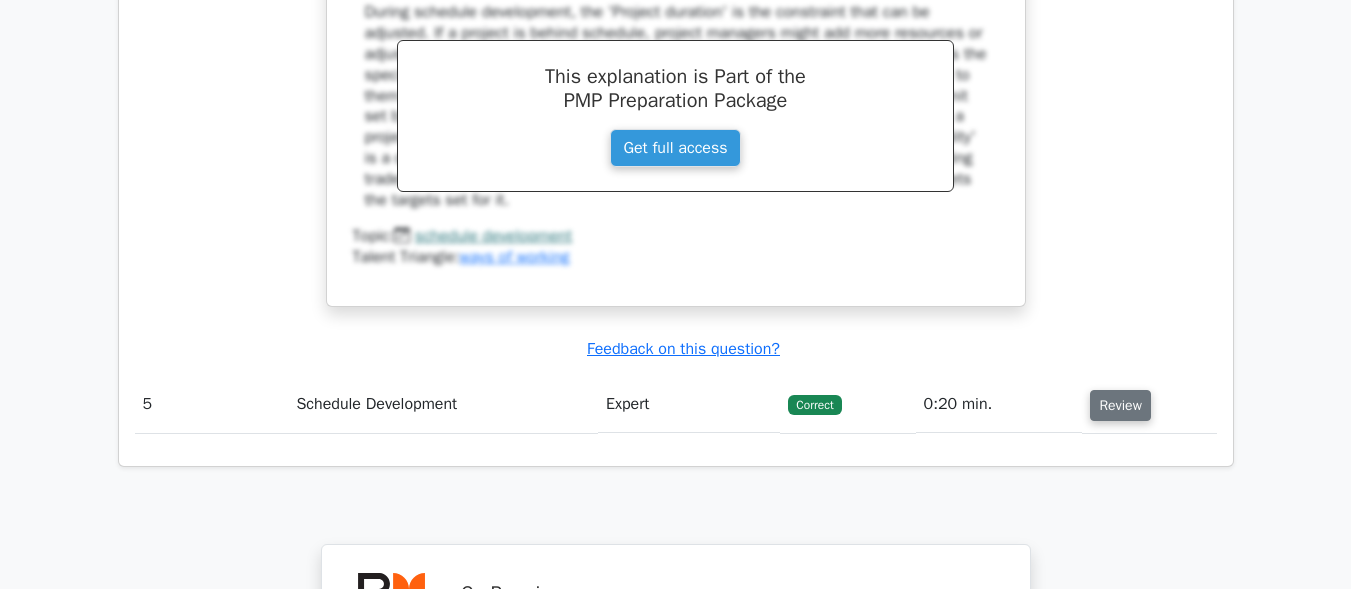 click on "Review" at bounding box center (1120, 405) 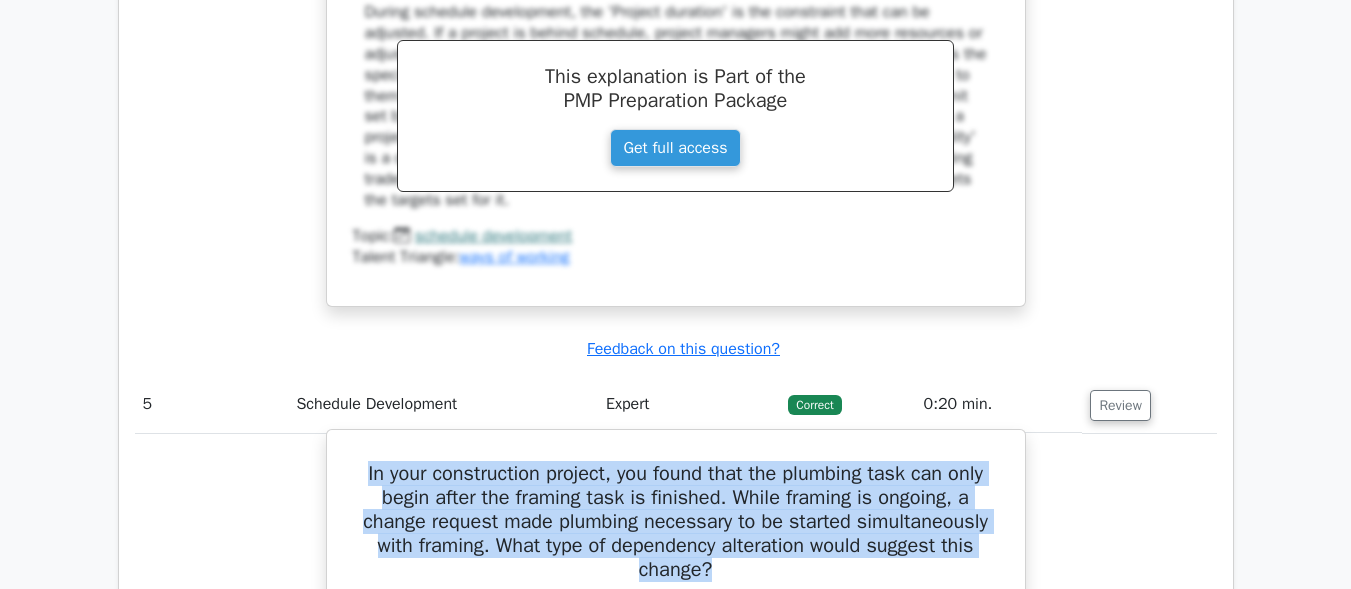drag, startPoint x: 351, startPoint y: 454, endPoint x: 765, endPoint y: 564, distance: 428.36432 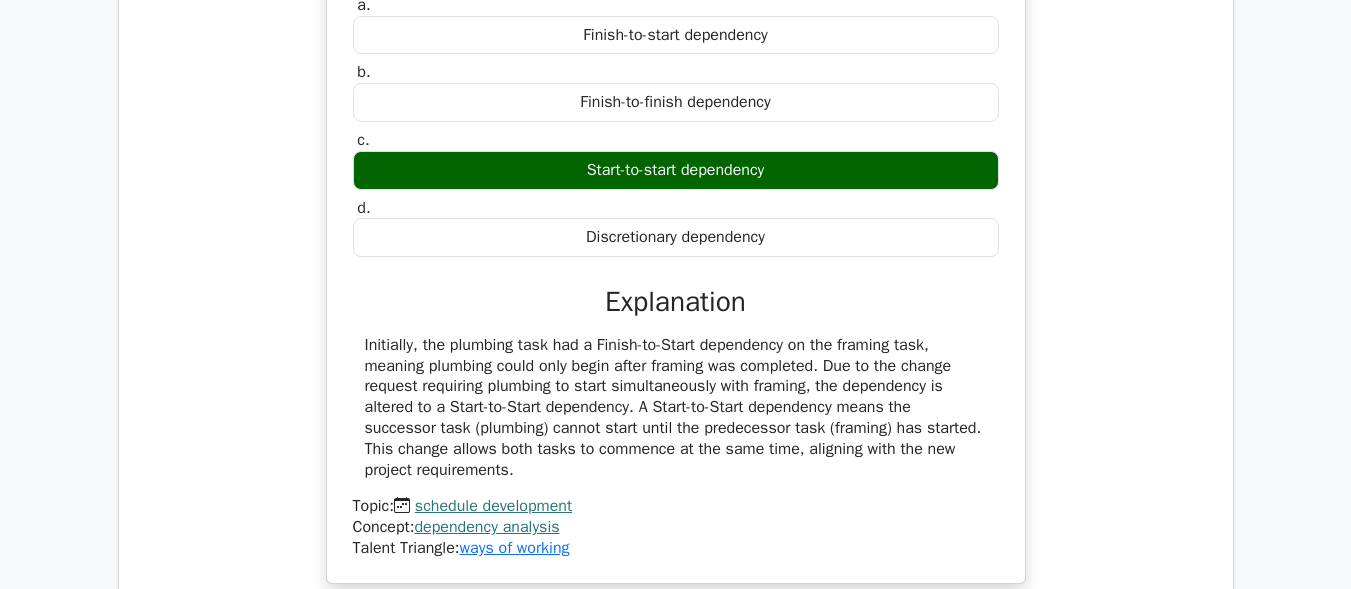 scroll, scrollTop: 5600, scrollLeft: 0, axis: vertical 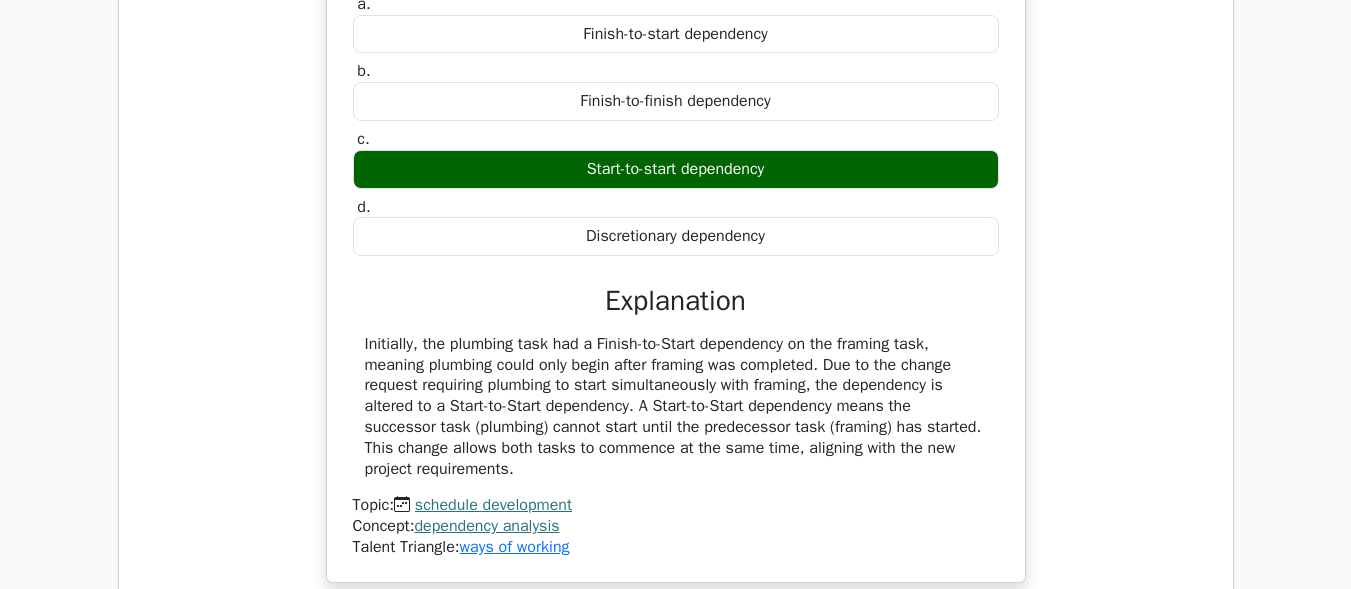 drag, startPoint x: 806, startPoint y: 151, endPoint x: 520, endPoint y: 128, distance: 286.92334 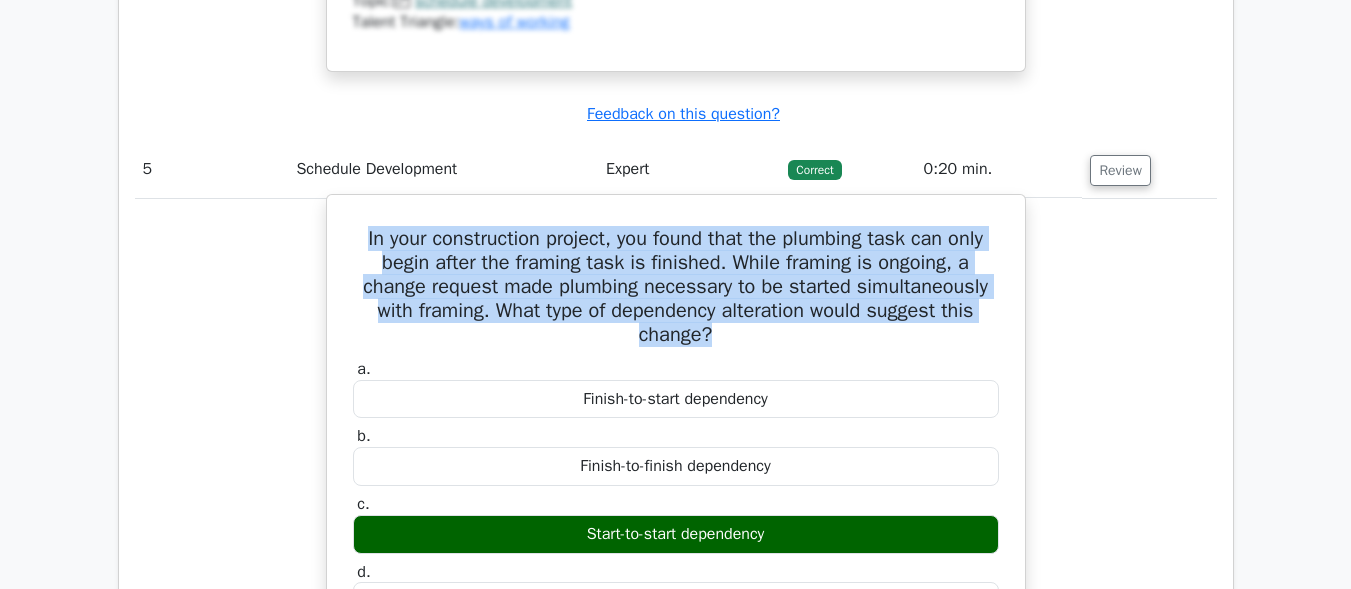 scroll, scrollTop: 5200, scrollLeft: 0, axis: vertical 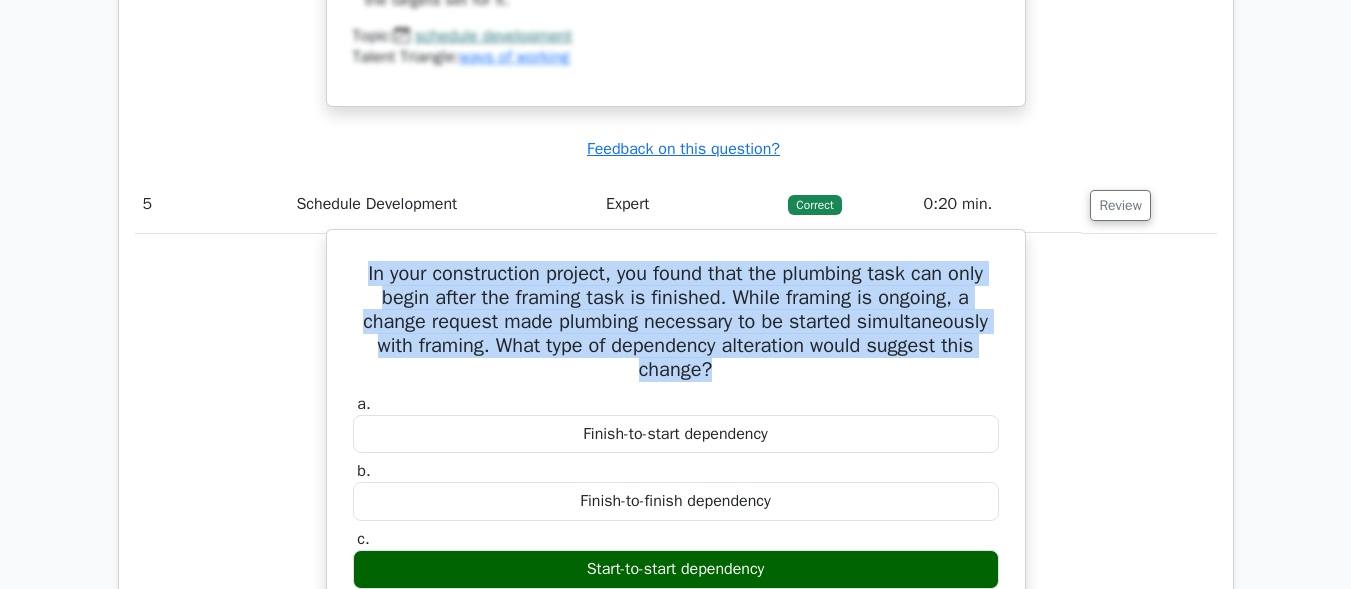 drag, startPoint x: 737, startPoint y: 357, endPoint x: 326, endPoint y: 251, distance: 424.44907 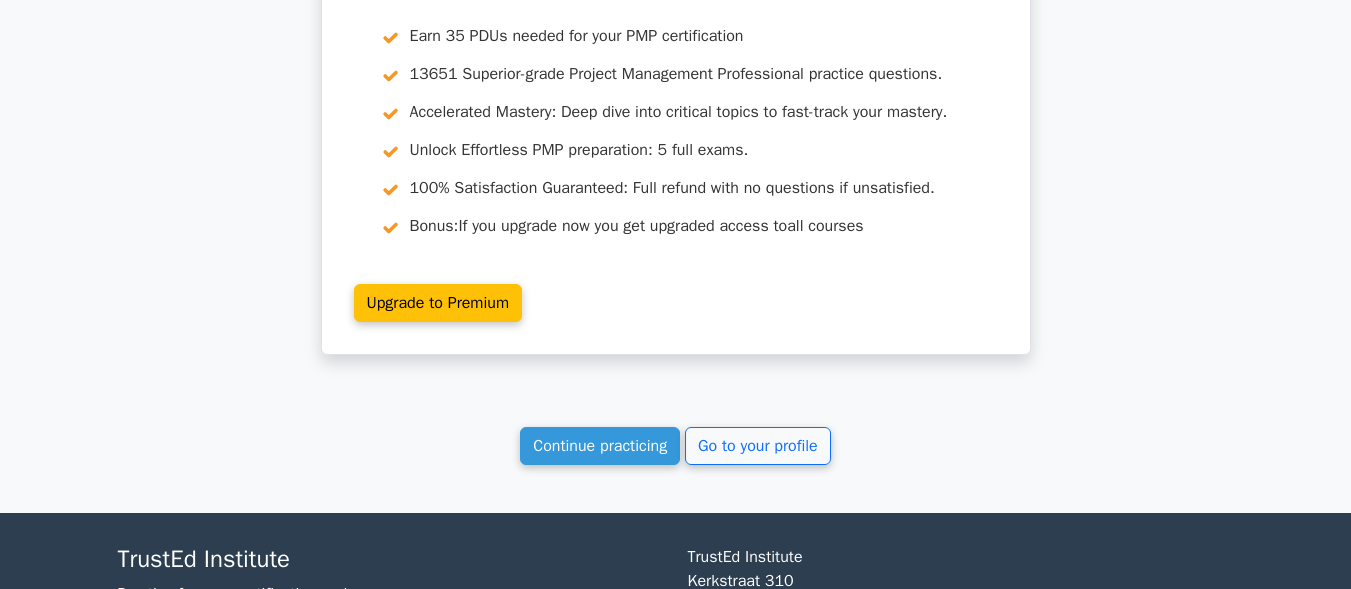 scroll, scrollTop: 6500, scrollLeft: 0, axis: vertical 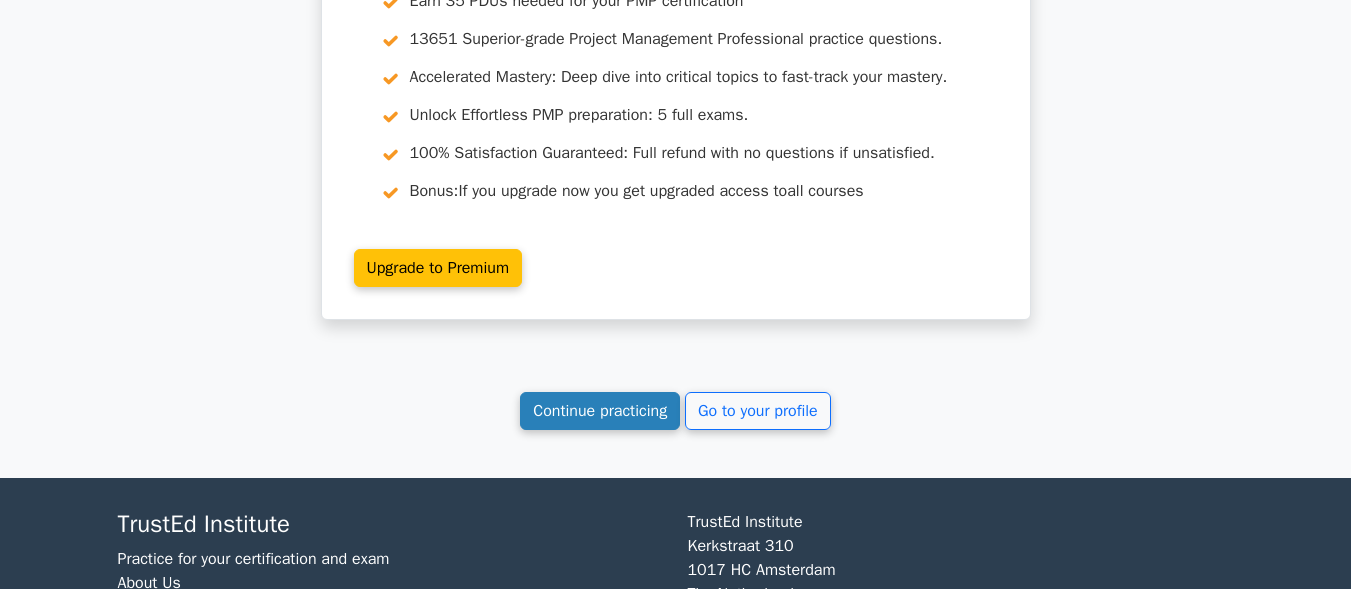 click on "Continue practicing" at bounding box center [600, 411] 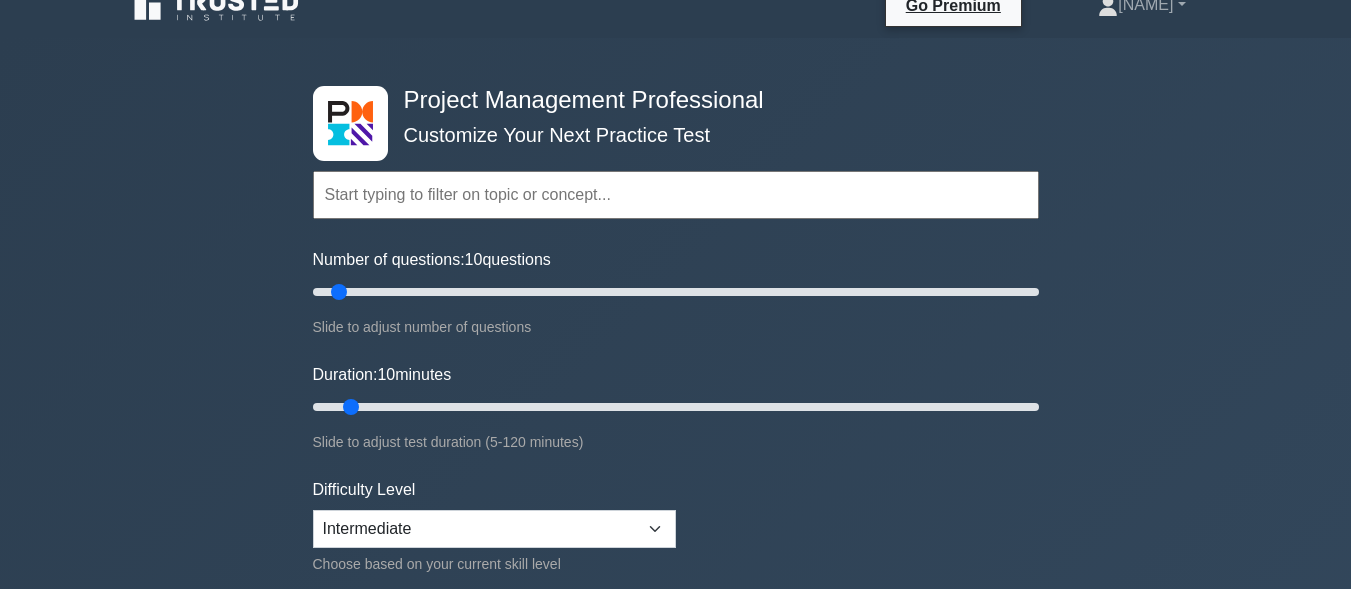 scroll, scrollTop: 0, scrollLeft: 0, axis: both 